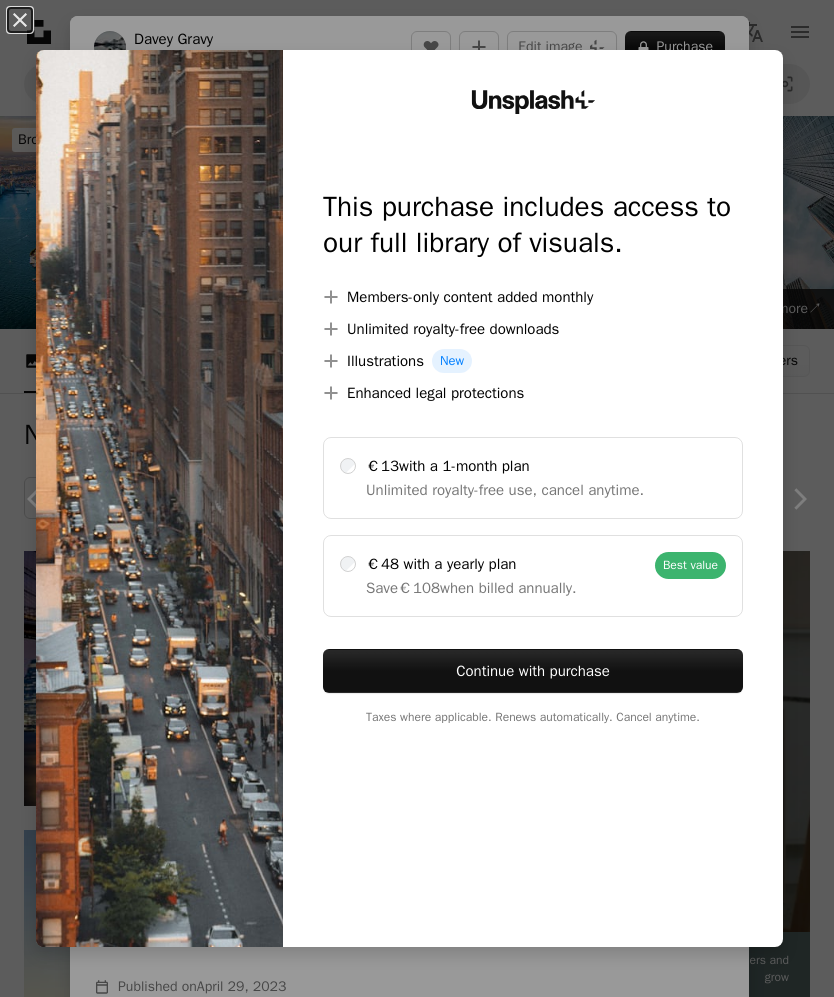 scroll, scrollTop: 7529, scrollLeft: 0, axis: vertical 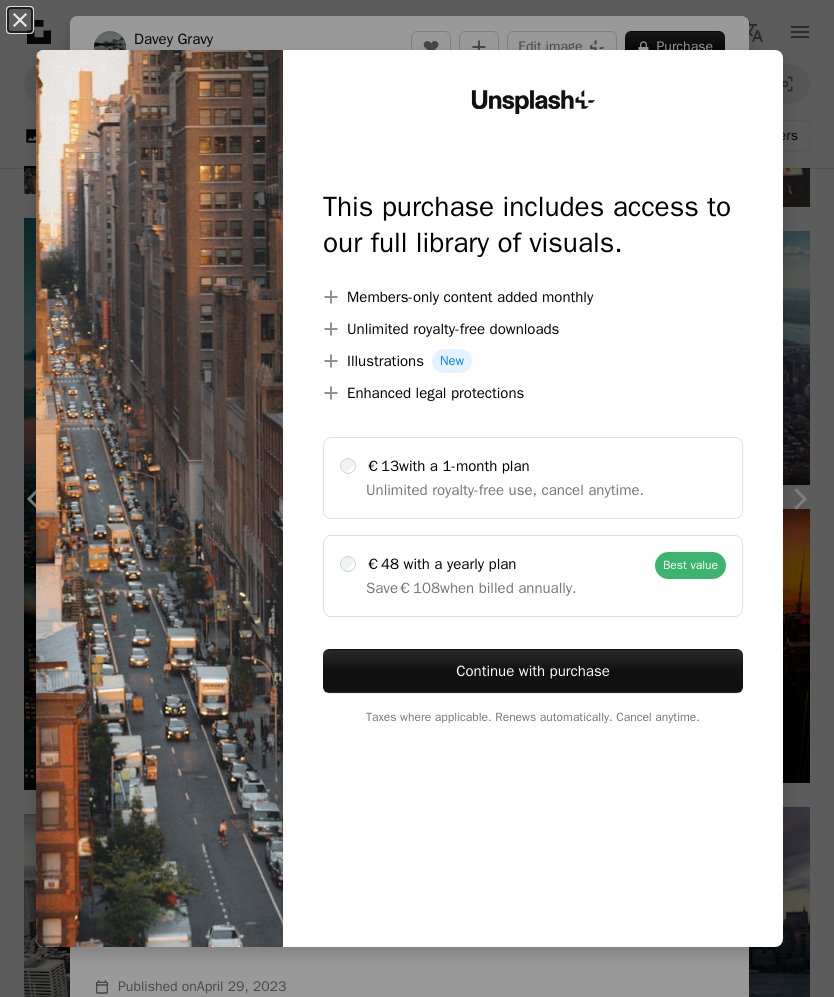 click on "An X shape" at bounding box center [20, 20] 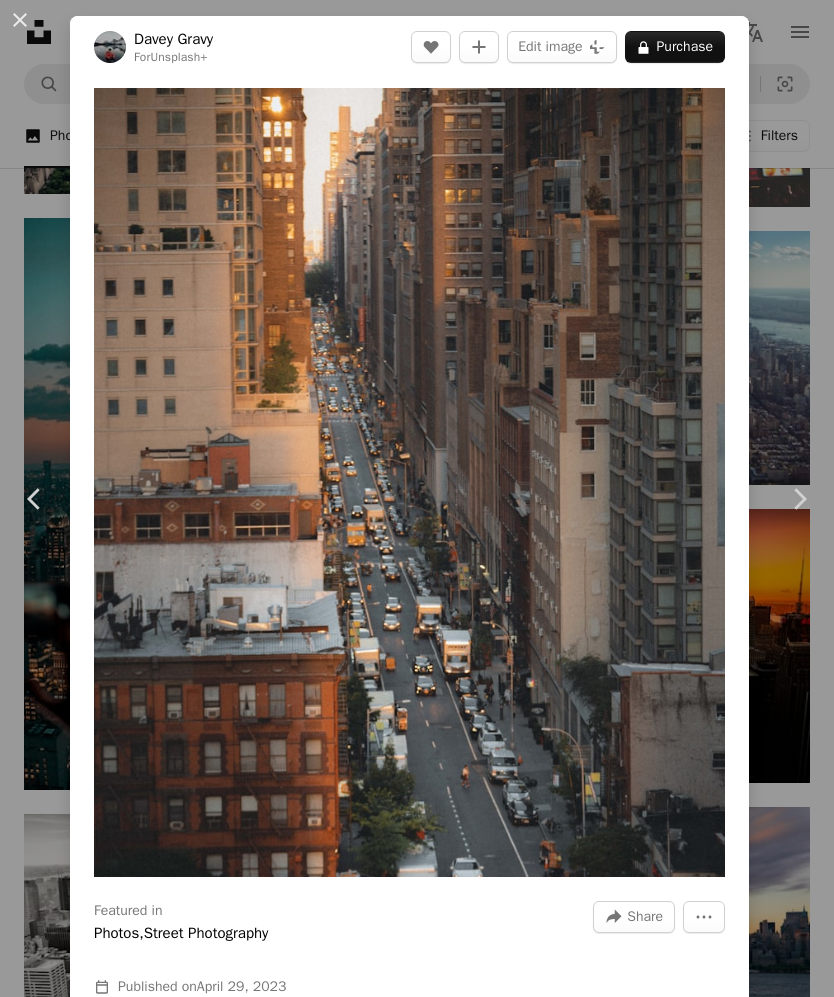 click on "An X shape Chevron left Chevron right Davey Gravy For  Unsplash+ A heart A plus sign Edit image   Plus sign for Unsplash+ A lock   Purchase Zoom in Featured in Photos ,  Street Photography A forward-right arrow Share More Actions Calendar outlined Published on  April 29, 2023 Safety Licensed under the  Unsplash+ License city sunset new york street new york city usa cityscape street photography nyc manhattan queen brooklyn new york street bronx midtown Free stock photos From this series Plus sign for Unsplash+ Related images Plus sign for Unsplash+ [FIRST] [LAST] For  Unsplash+ A lock   Purchase Plus sign for Unsplash+ A heart A plus sign [FIRST] [LAST] For  Unsplash+ A lock   Purchase Plus sign for Unsplash+ A heart A plus sign [FIRST] [LAST] For  Unsplash+ A lock   Purchase Plus sign for Unsplash+ A heart A plus sign Getty Images For  Unsplash+ A lock   Purchase Plus sign for Unsplash+ A heart A plus sign [FIRST] [LAST] For  Unsplash+ A lock   Purchase Plus sign for Unsplash+ A heart A plus sign [FIRST] [LAST] For  Unsplash+ A lock   Purchase Plus sign for Unsplash+ A heart For" at bounding box center (417, 498) 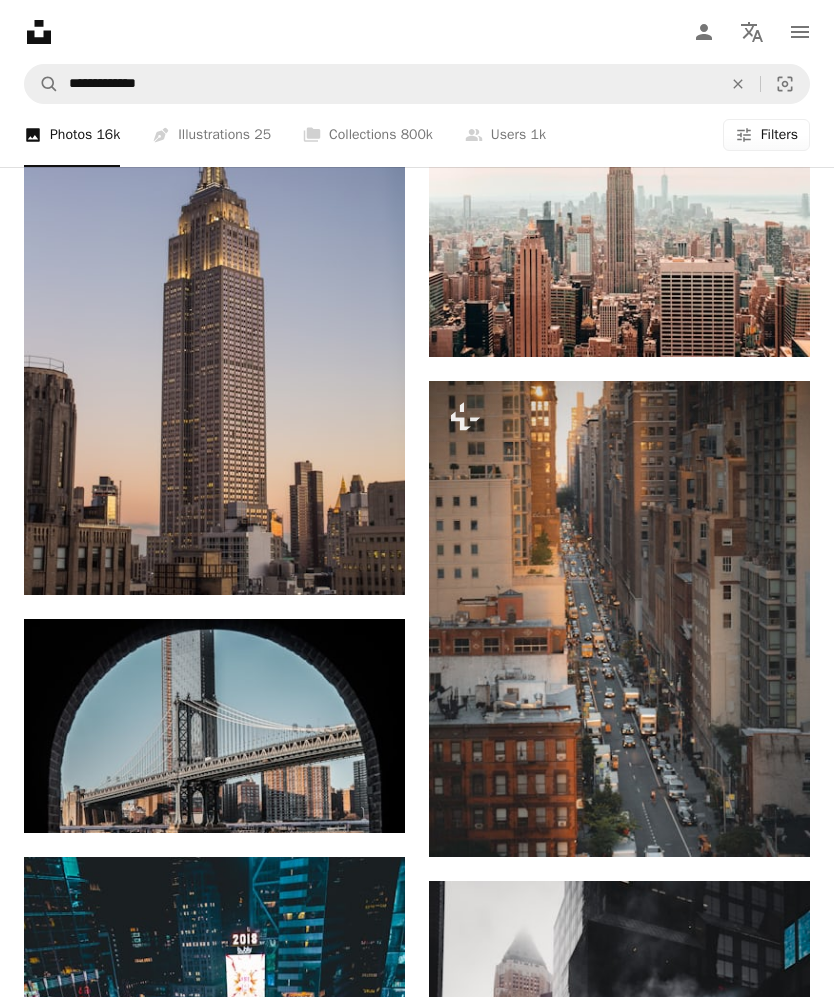 scroll, scrollTop: 8558, scrollLeft: 0, axis: vertical 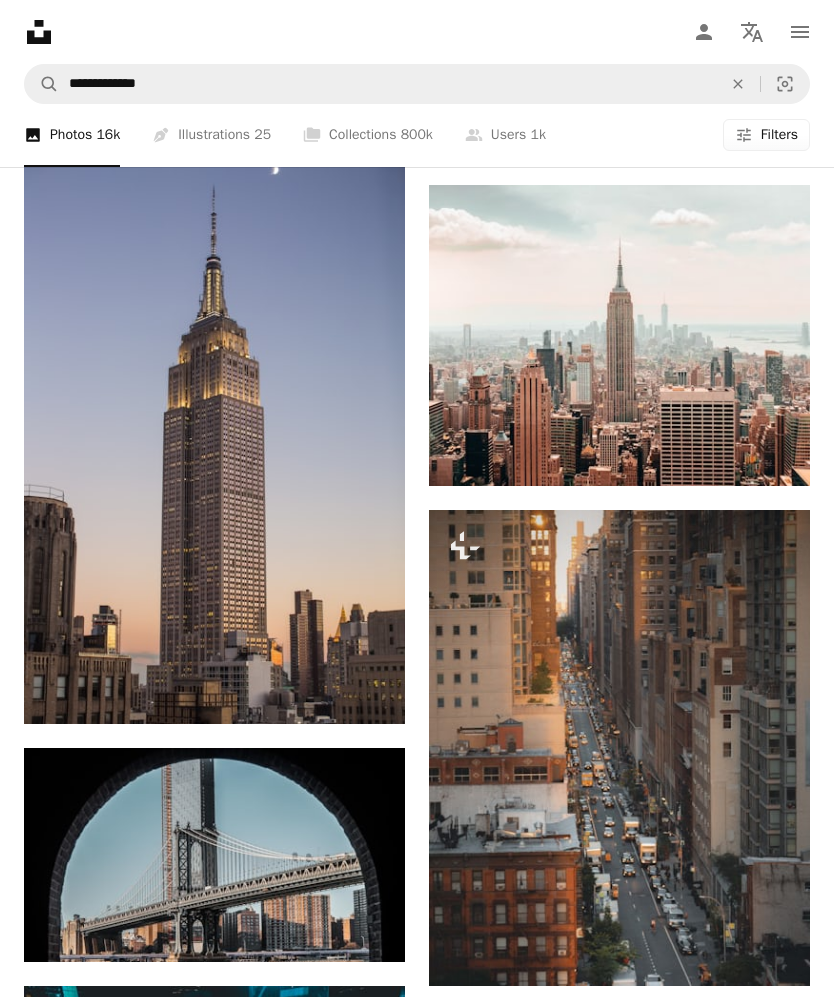 click at bounding box center [214, 1267] 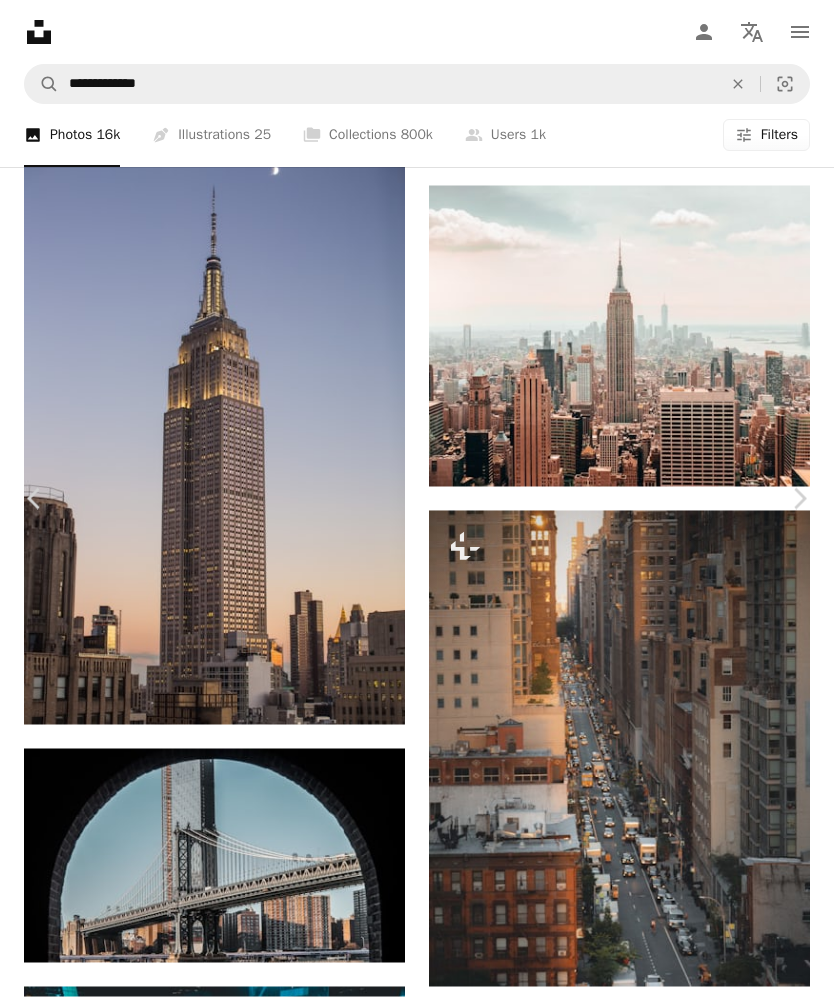 scroll, scrollTop: 8429, scrollLeft: 0, axis: vertical 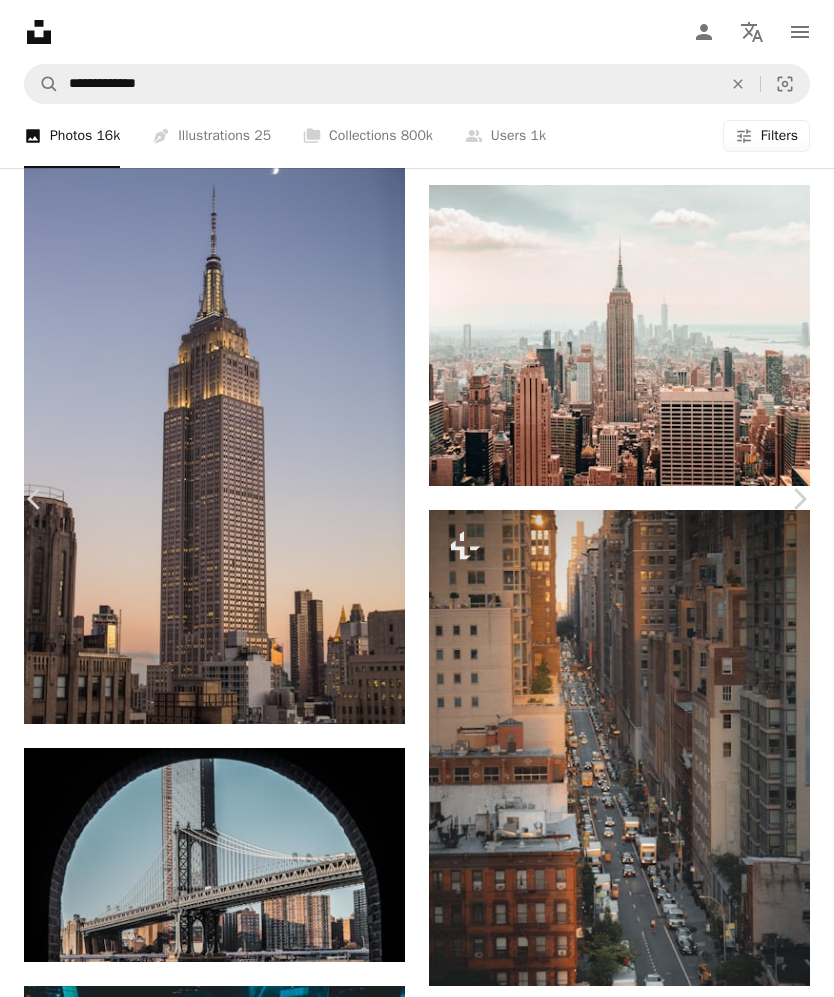 click on "Chevron down" 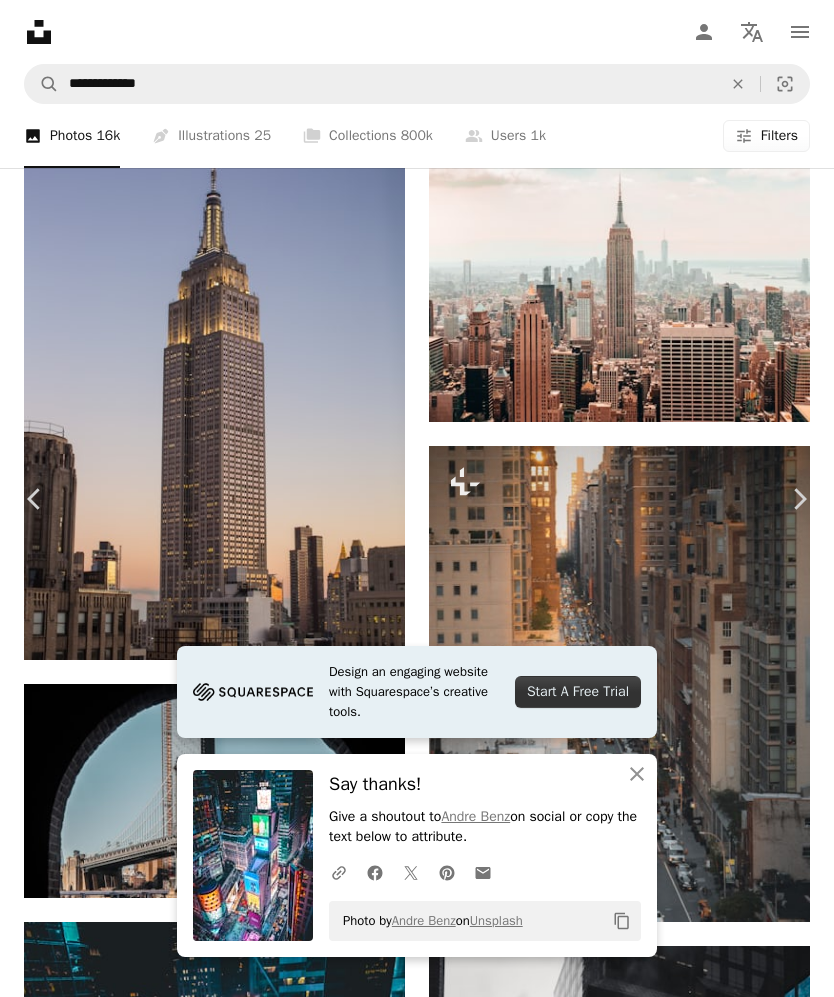 click 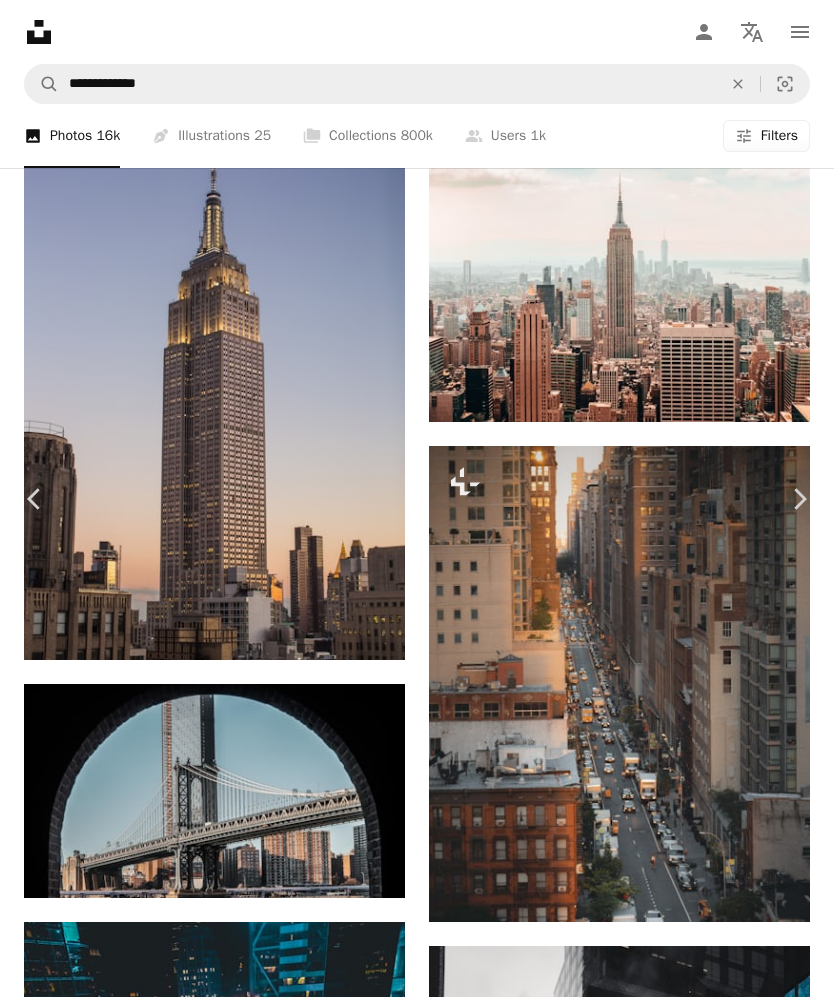 click on "An X shape" at bounding box center [20, 20] 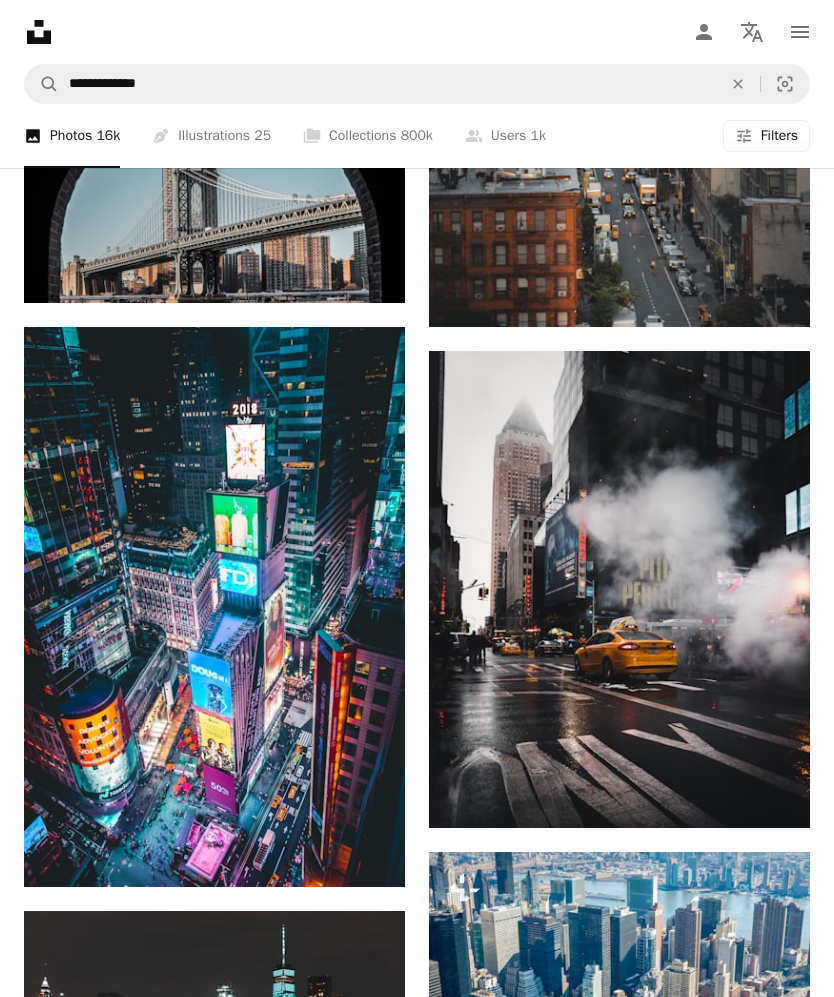 scroll, scrollTop: 9087, scrollLeft: 0, axis: vertical 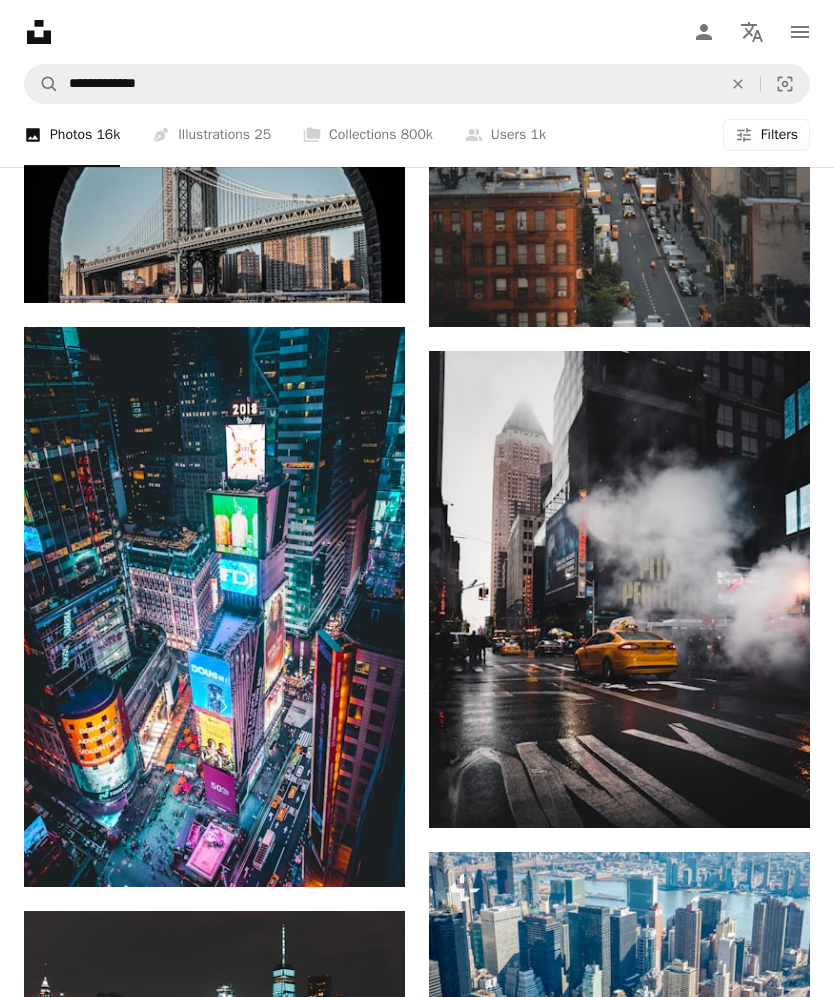 click at bounding box center (214, 1528) 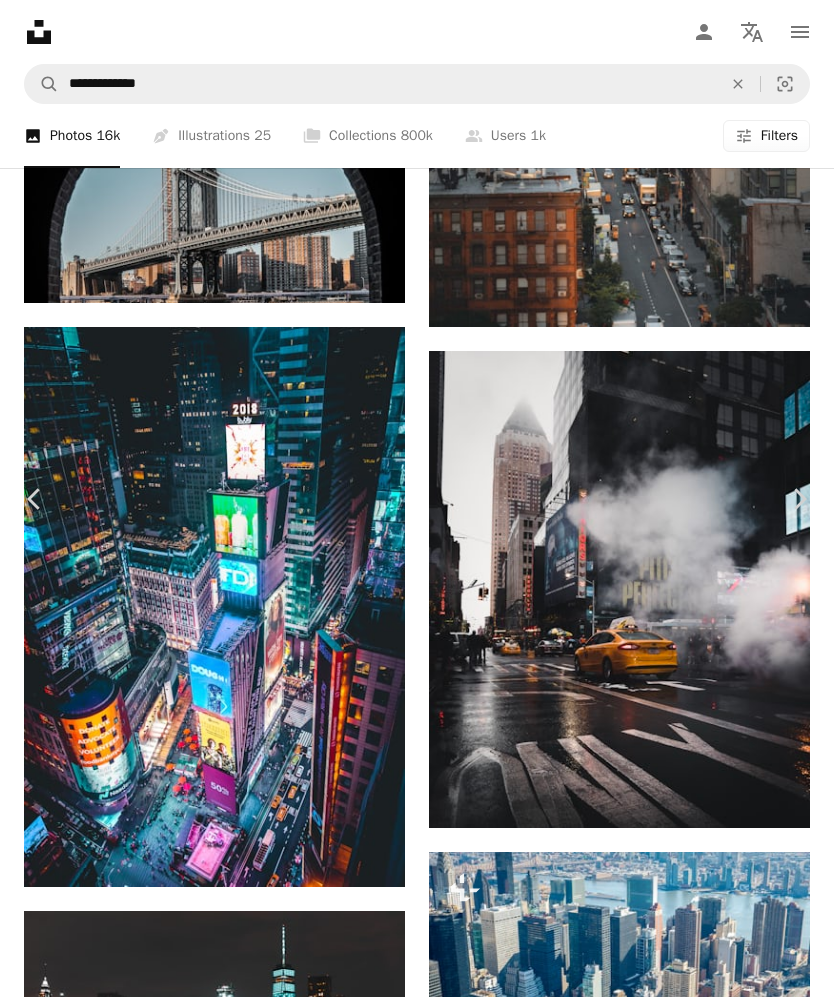 click on "Chevron down" 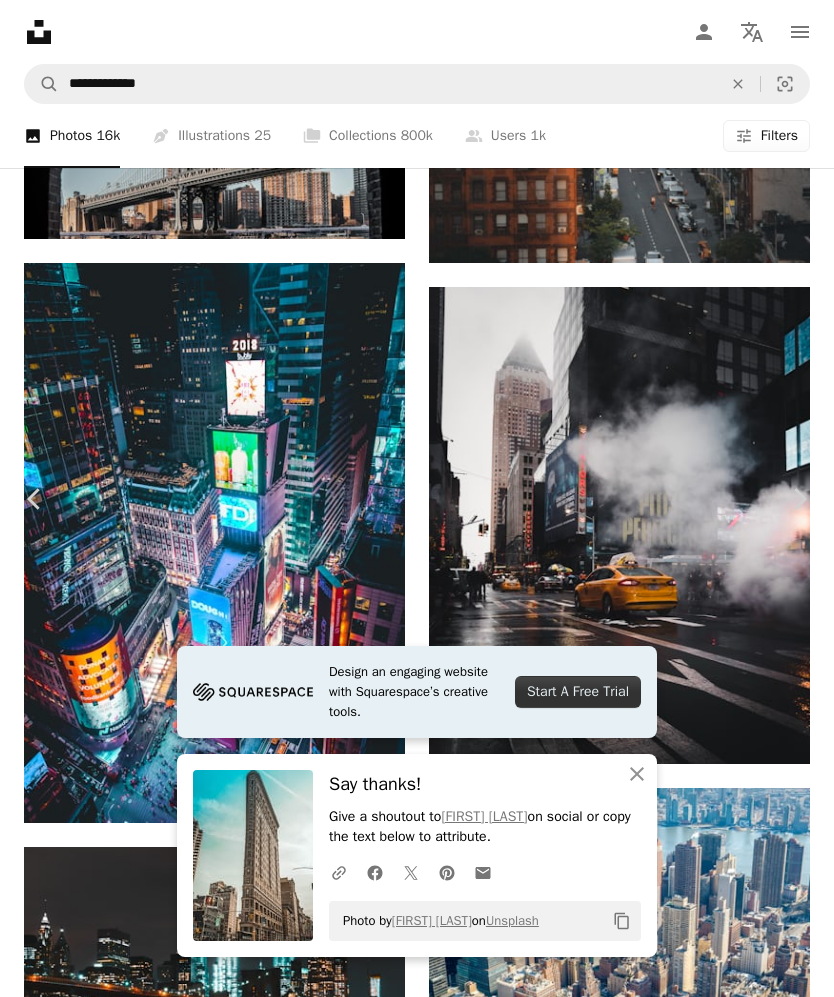 click on "An X shape Chevron left Chevron right Design an engaging website with Squarespace’s creative tools. Start A Free Trial An X shape Close Say thanks! Give a shoutout to  [FIRST] [LAST]  on social or copy the text below to attribute. A URL sharing icon (chains) Facebook icon X (formerly Twitter) icon Pinterest icon An envelope Photo by  [FIRST] [LAST]  on  Unsplash
Copy content [FIRST] [LAST] [USERNAME] A heart A plus sign Edit image   Plus sign for Unsplash+ Download free Chevron down Zoom in Views 5,524,480 Downloads 54,569 Featured in Nature ,  Wallpapers A forward-right arrow Share Info icon Info More Actions Flat Iron Building NYC A map marker New York, [STATE], [COUNTRY] Calendar outlined Published on  March 5, 2018 Camera SONY, ILCE-6500 Safety Free to use under the  Unsplash License travel city architecture street new york city wallpaper skyscraper explore downtown intersection flatiron building flatiron wallpaper building road new york town new housing united states Free images  |  View more on iStock" at bounding box center [417, 9071] 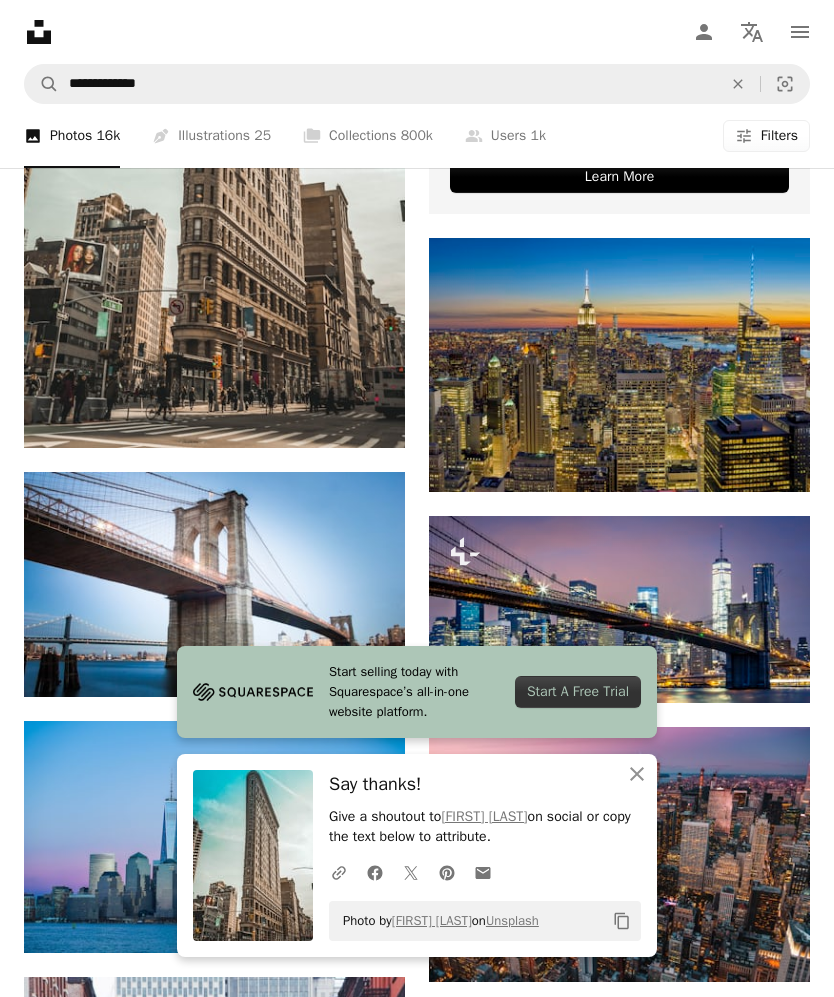 scroll, scrollTop: 10537, scrollLeft: 0, axis: vertical 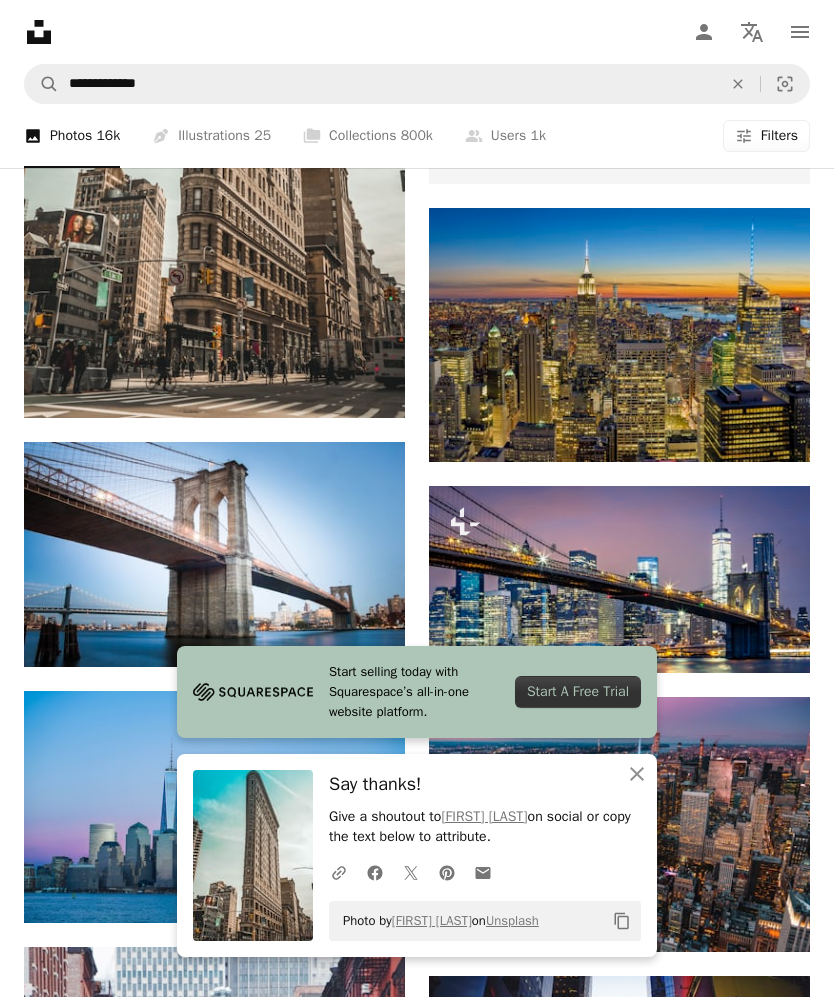 click on "An X shape" 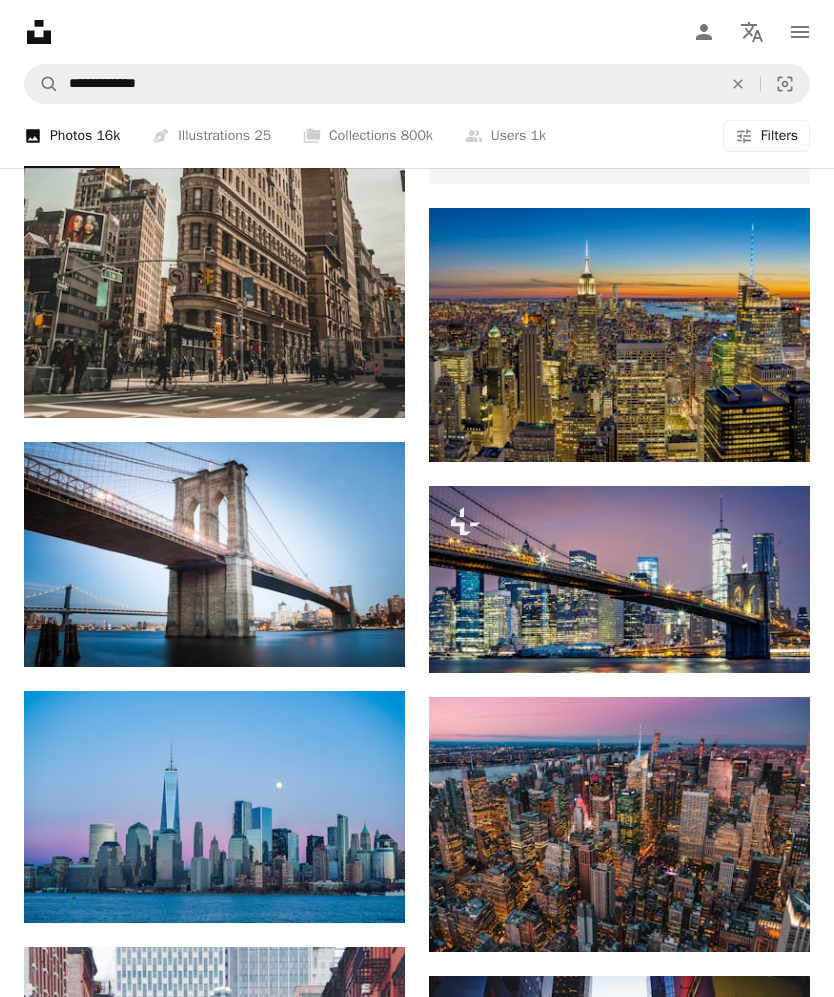click on "A plus sign" at bounding box center (365, 983) 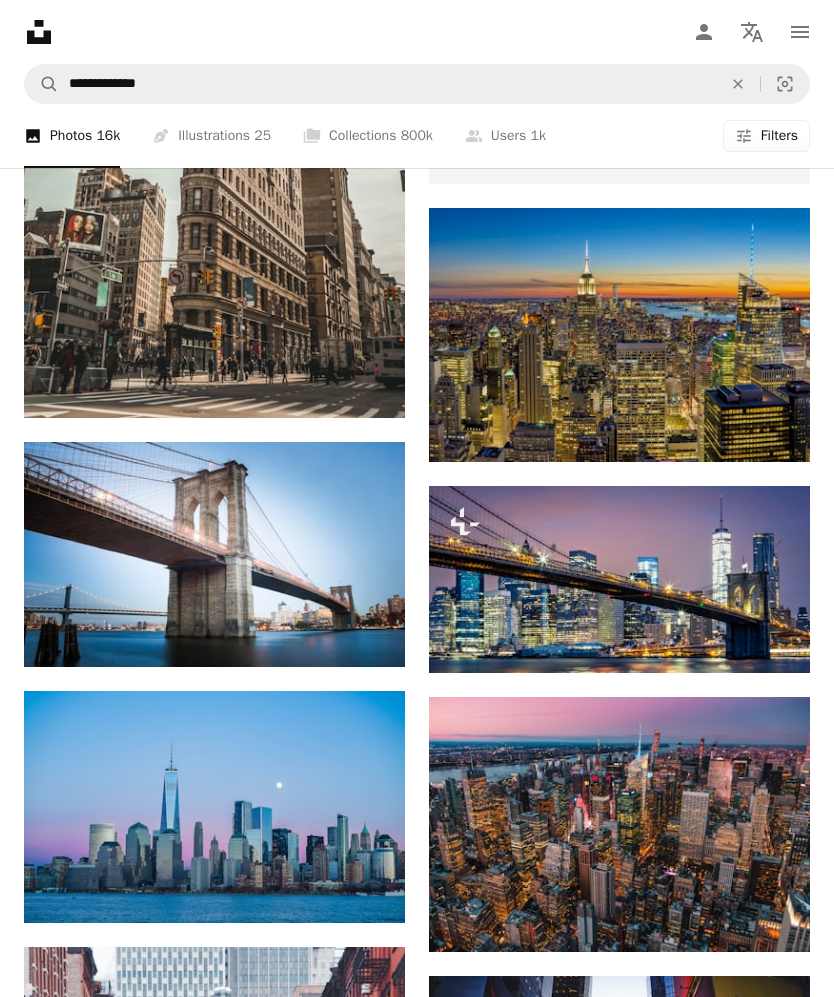 click on "An X shape Join Unsplash Already have an account?  Login First name Last name Email Username  (only letters, numbers and underscores) Password  (min. 8 char) Join By joining, you agree to the  Terms  and  Privacy Policy ." at bounding box center (417, 7686) 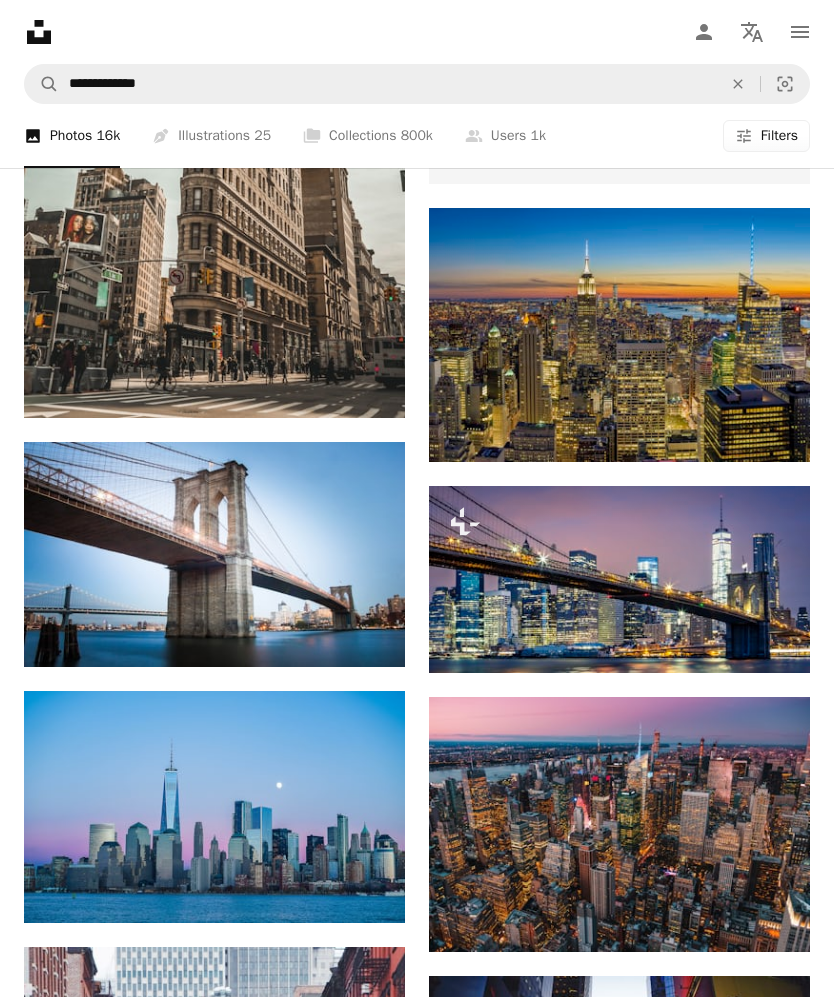 click at bounding box center [214, 1185] 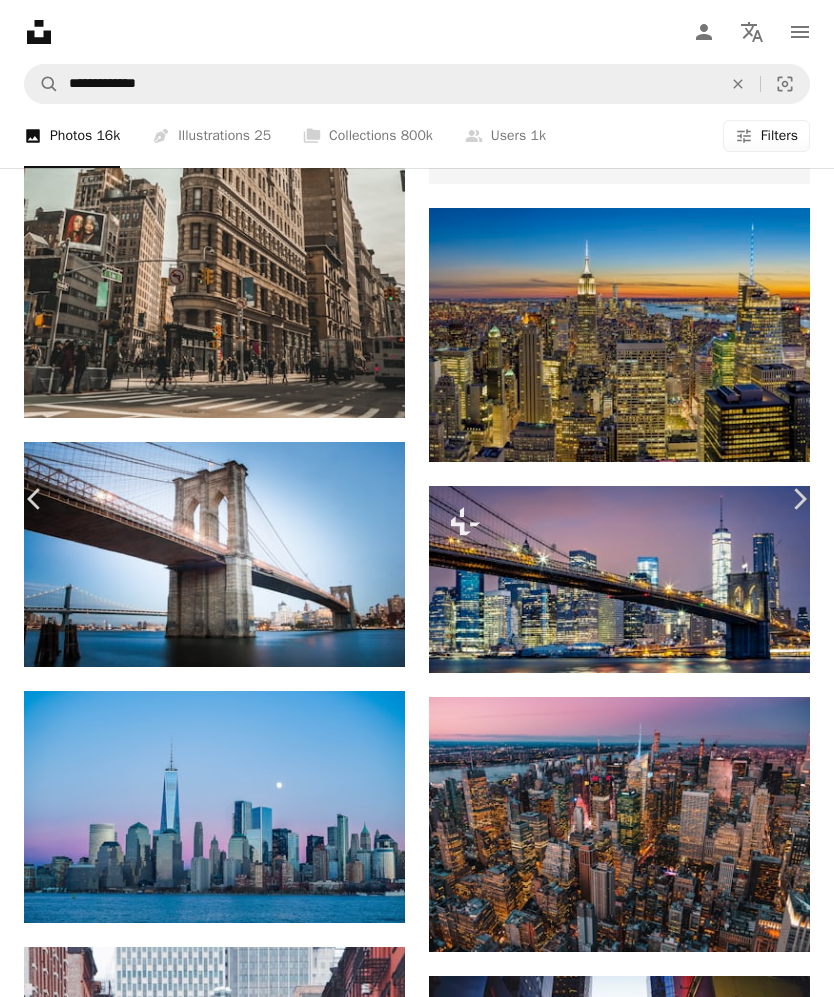 click on "Chevron down" at bounding box center (708, 7235) 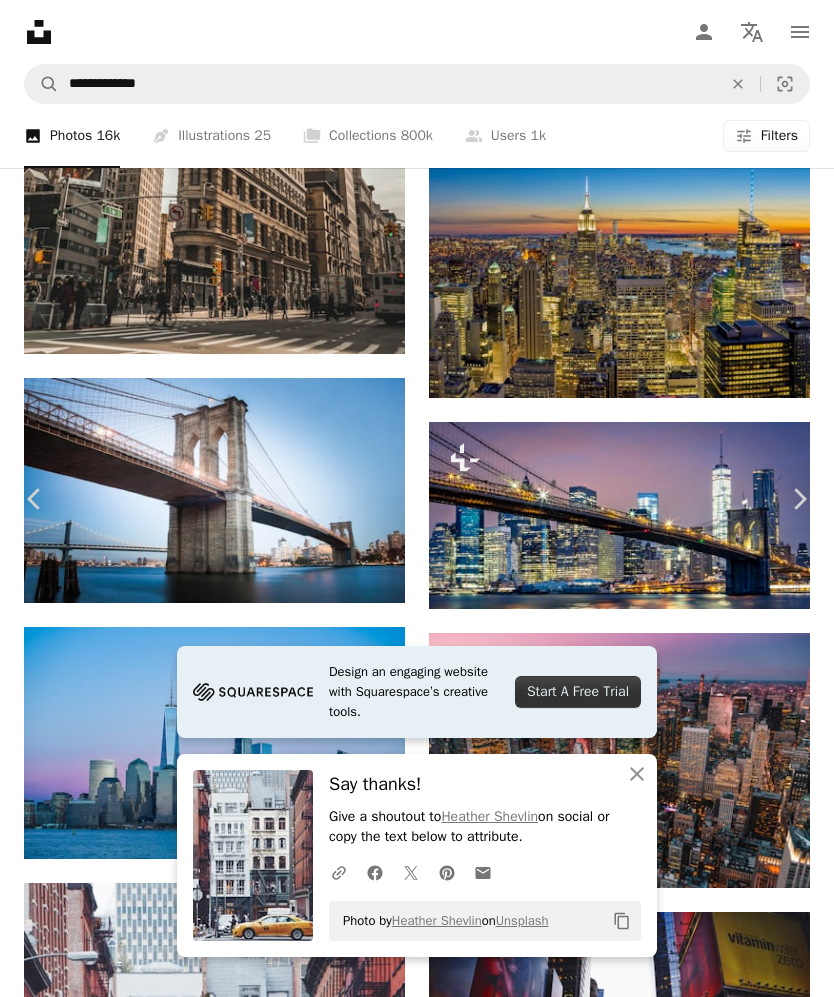 click on "Chevron left" at bounding box center (35, 499) 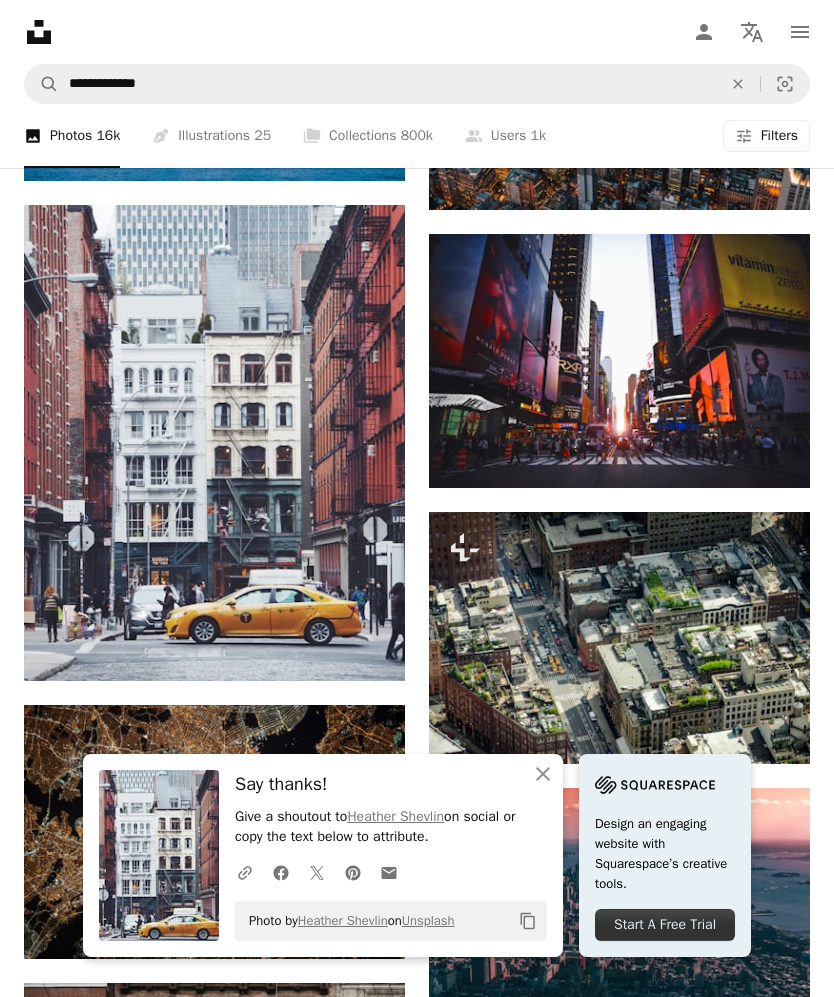 scroll, scrollTop: 11278, scrollLeft: 0, axis: vertical 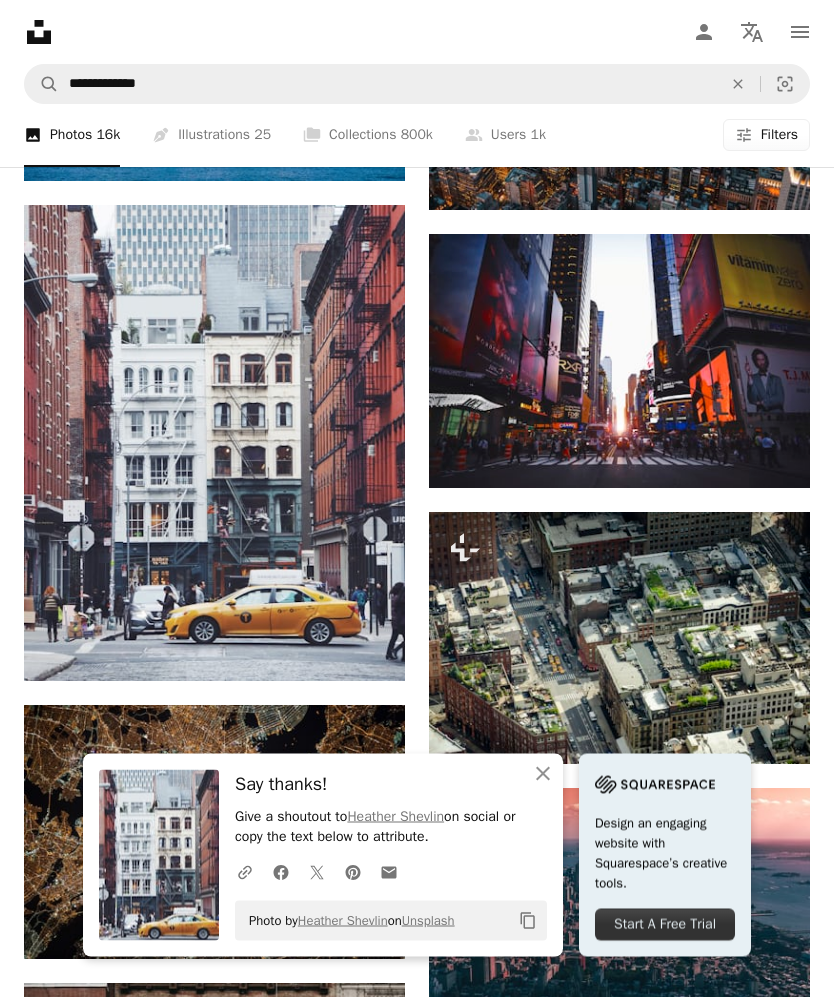 click at bounding box center [214, 1270] 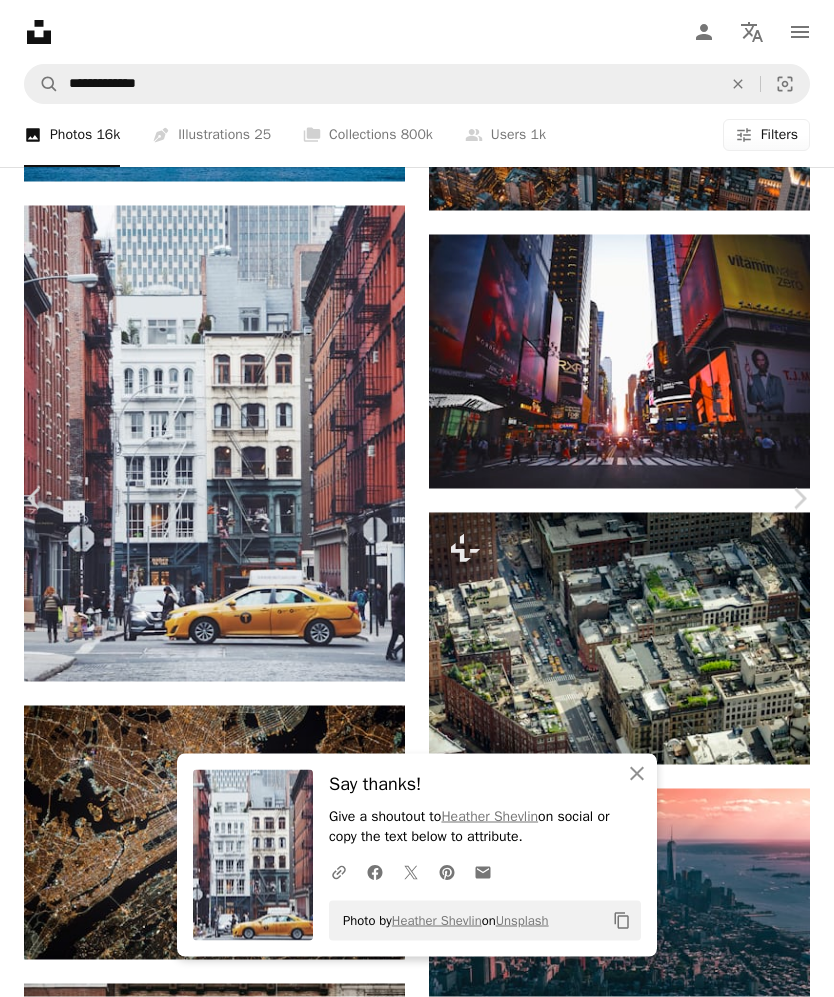 scroll, scrollTop: 11279, scrollLeft: 0, axis: vertical 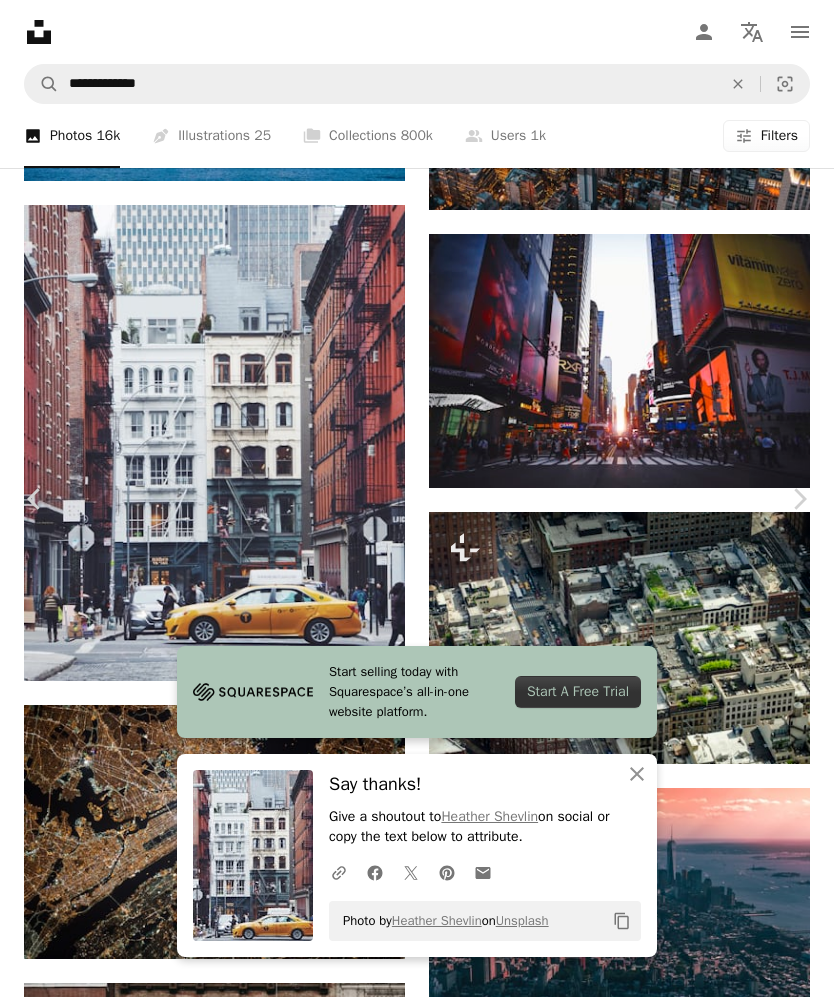 click on "Download free" at bounding box center [635, 6493] 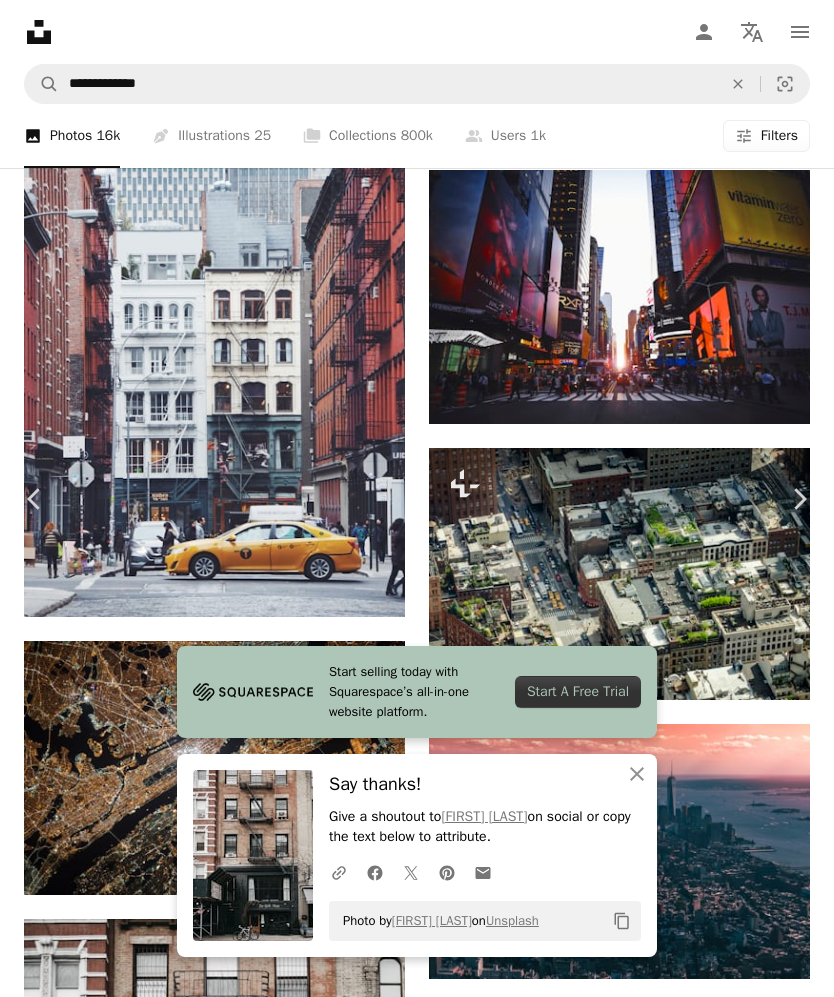 click on "Chevron down" 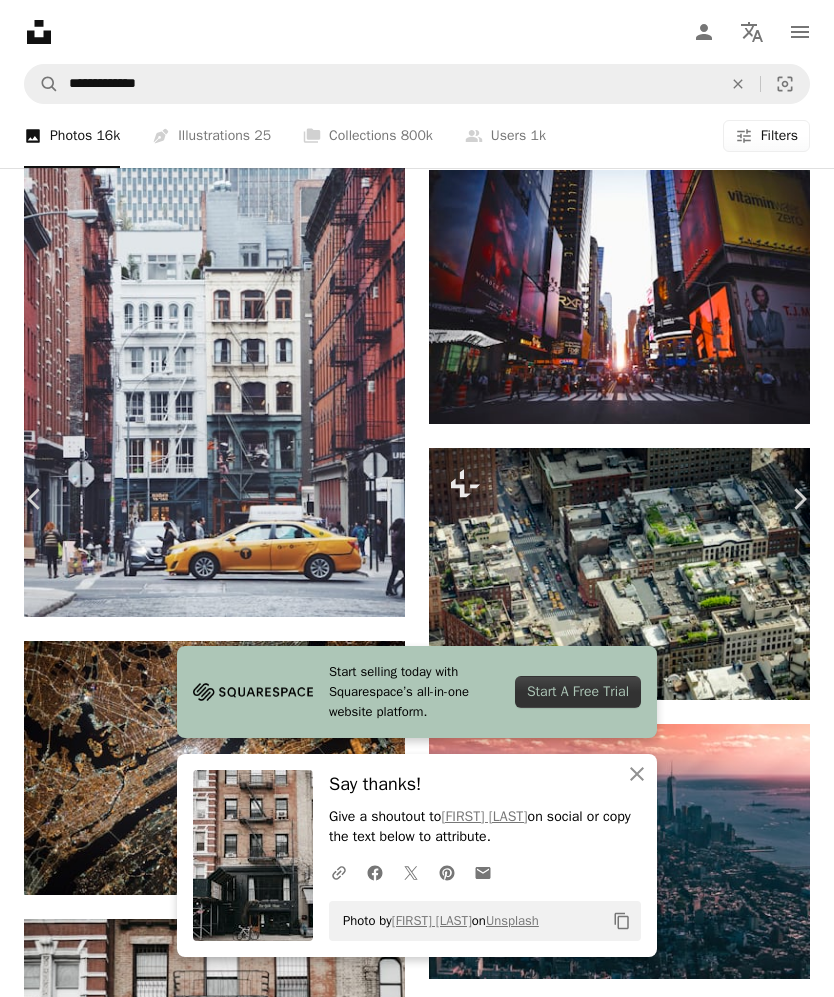 click on "Say thanks! Give a shoutout to  [FIRST] [LAST]  on social or copy the text below to attribute. ... Photo by  [FIRST] [LAST]  on  Unsplash
Copy content [FIRST] [LAST] ... A map marker [CITY], [COUNTRY] ... city new york street new york city urban street photography nyc city street manhattan facade chelsea building facade car building grey sports car window vehicle bike home decor Backgrounds Browse premium related images on iStock  |  Save 20% with code UNSPLASH20  ↗ A heart" at bounding box center [417, 6880] 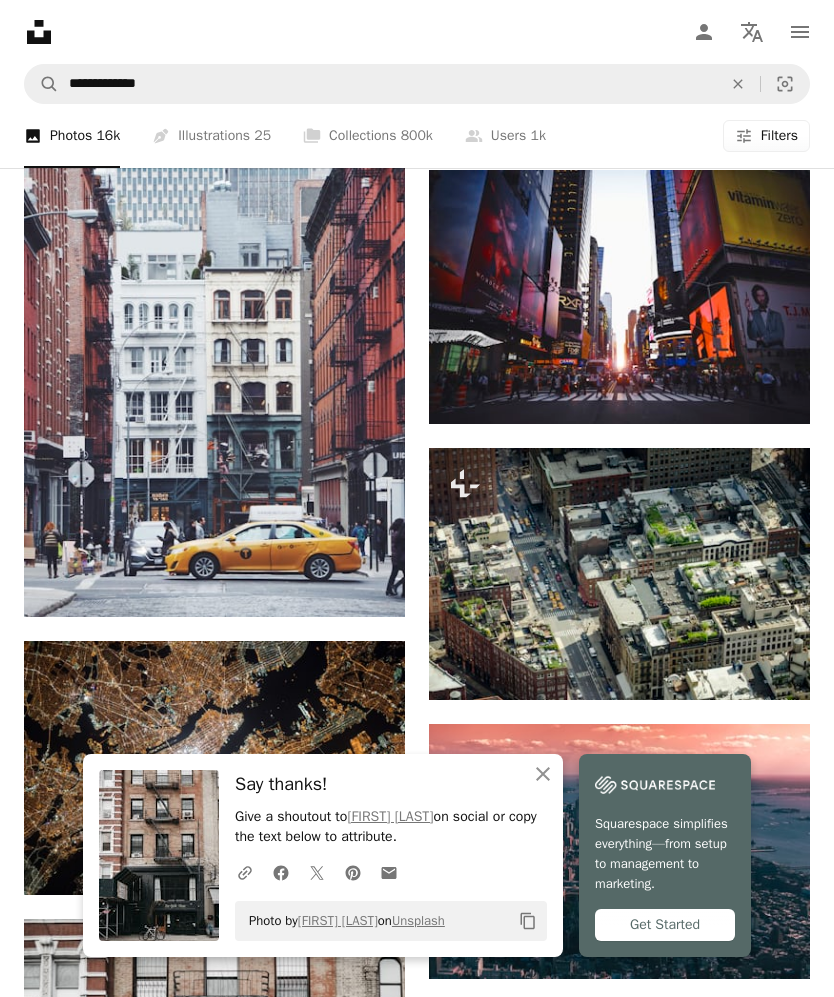 click at bounding box center (214, 1205) 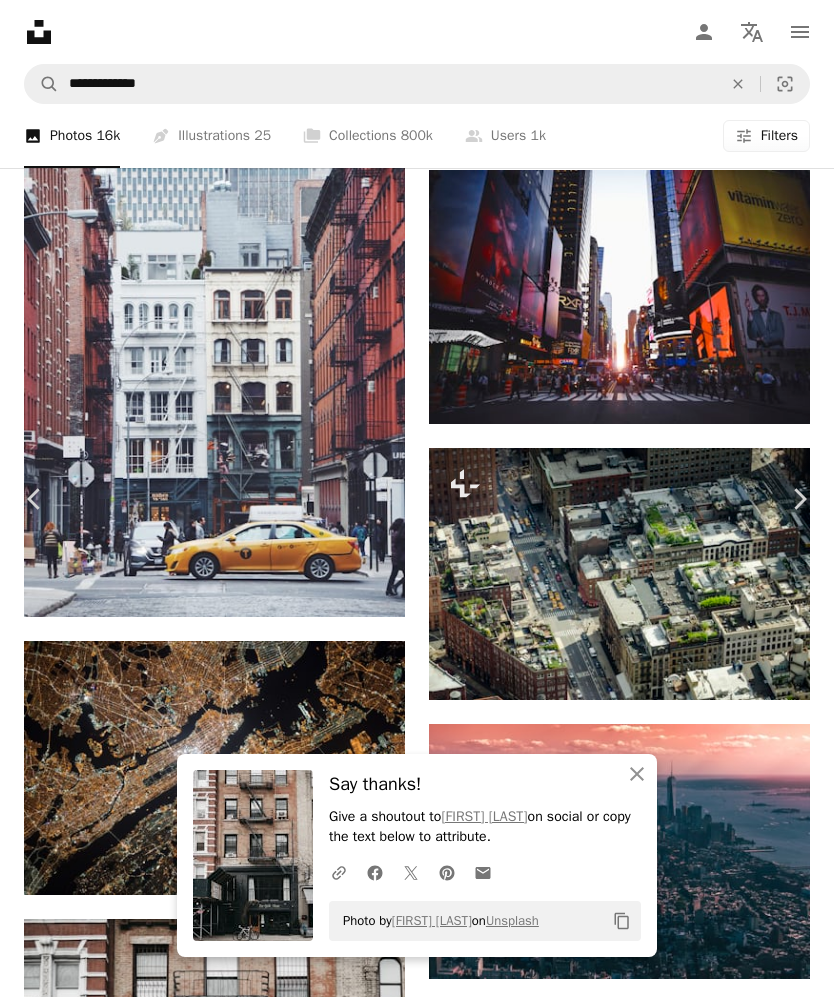 click on "Chevron down" at bounding box center [708, 6429] 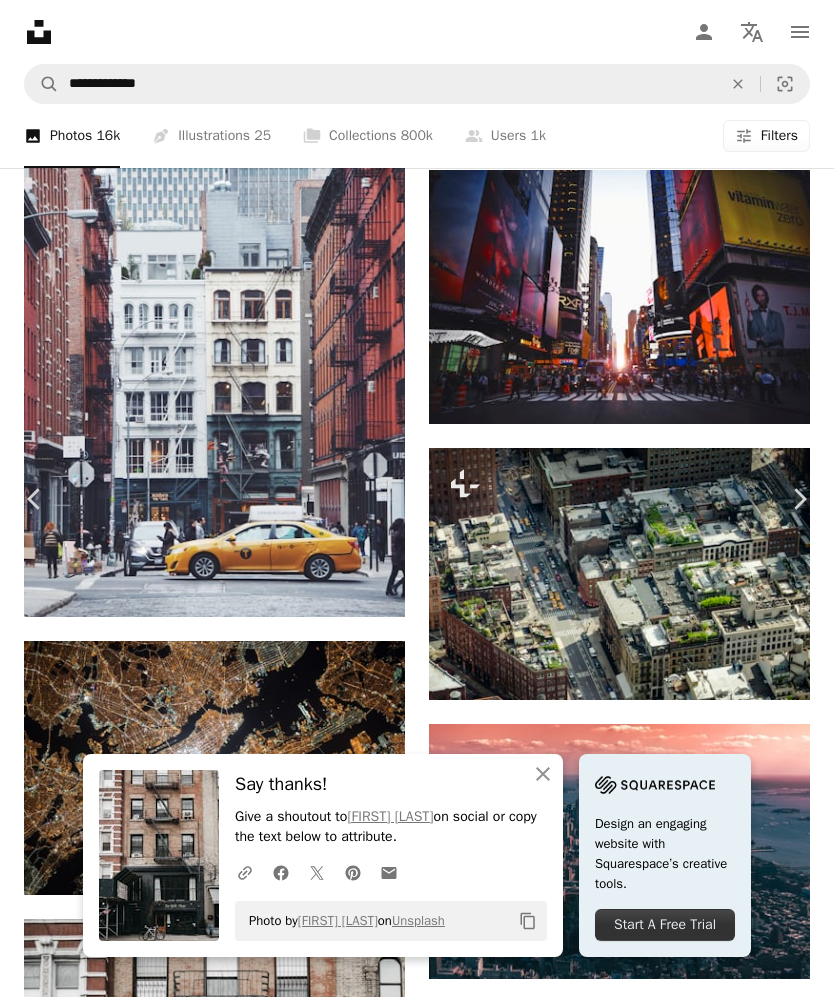 click on "Large" at bounding box center [561, 6550] 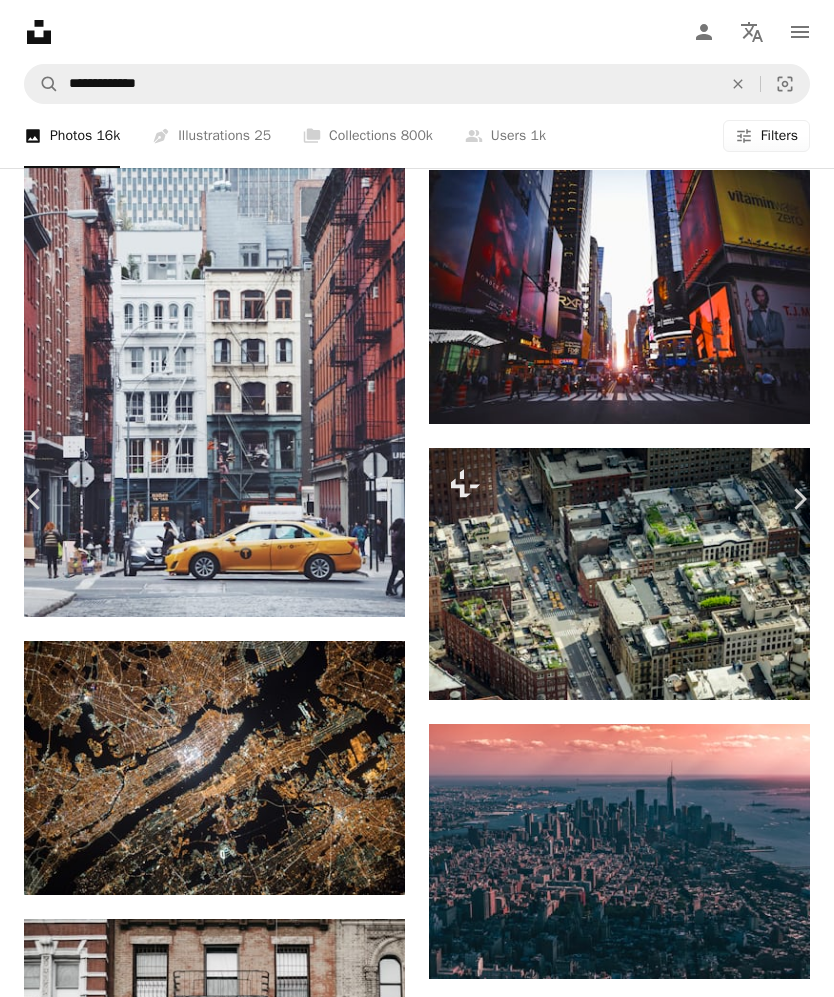 click on "An X shape" at bounding box center (20, 20) 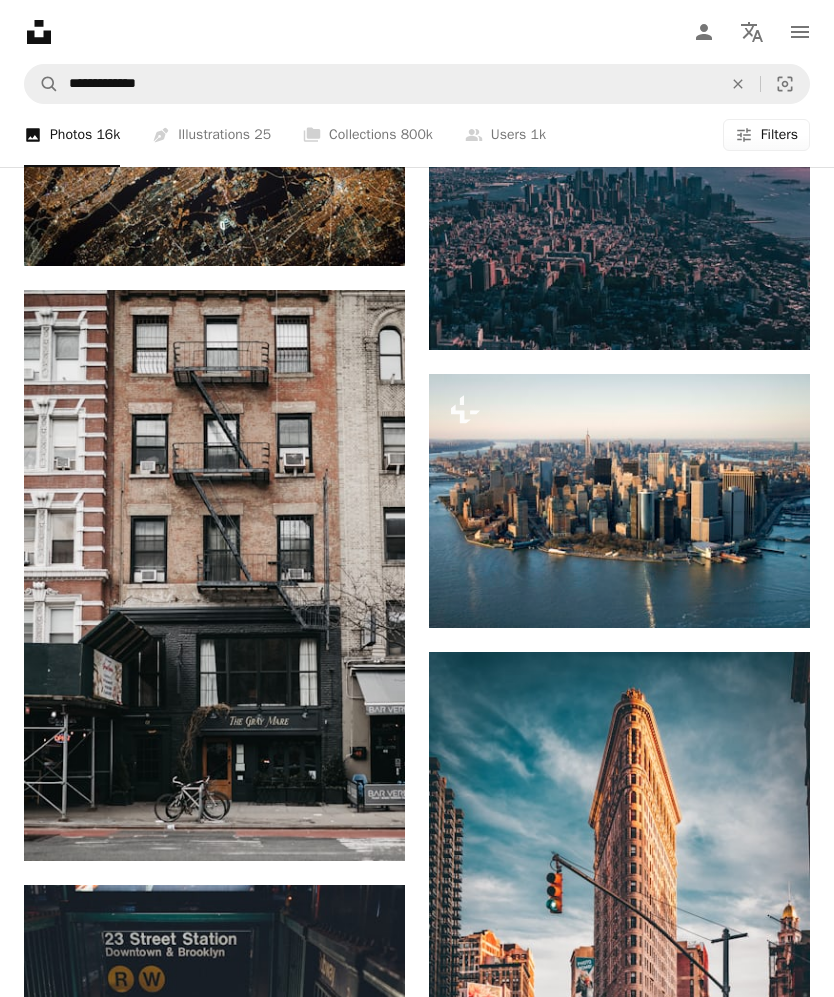 scroll, scrollTop: 11972, scrollLeft: 0, axis: vertical 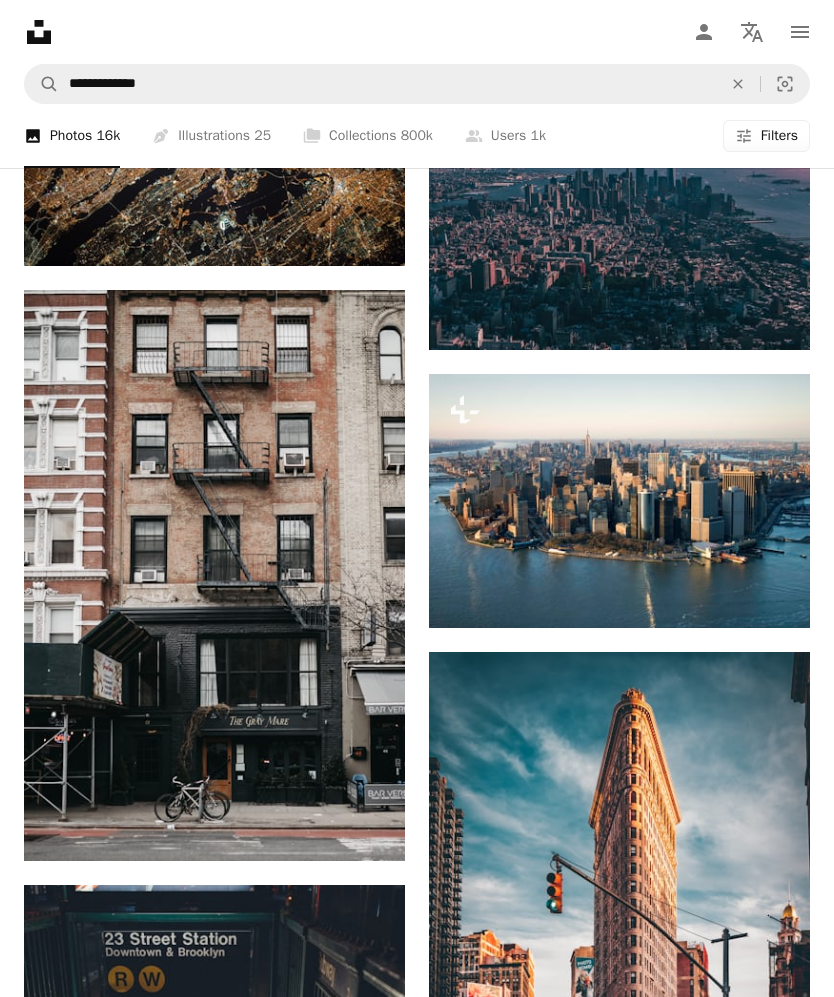 click on "Arrow pointing down" 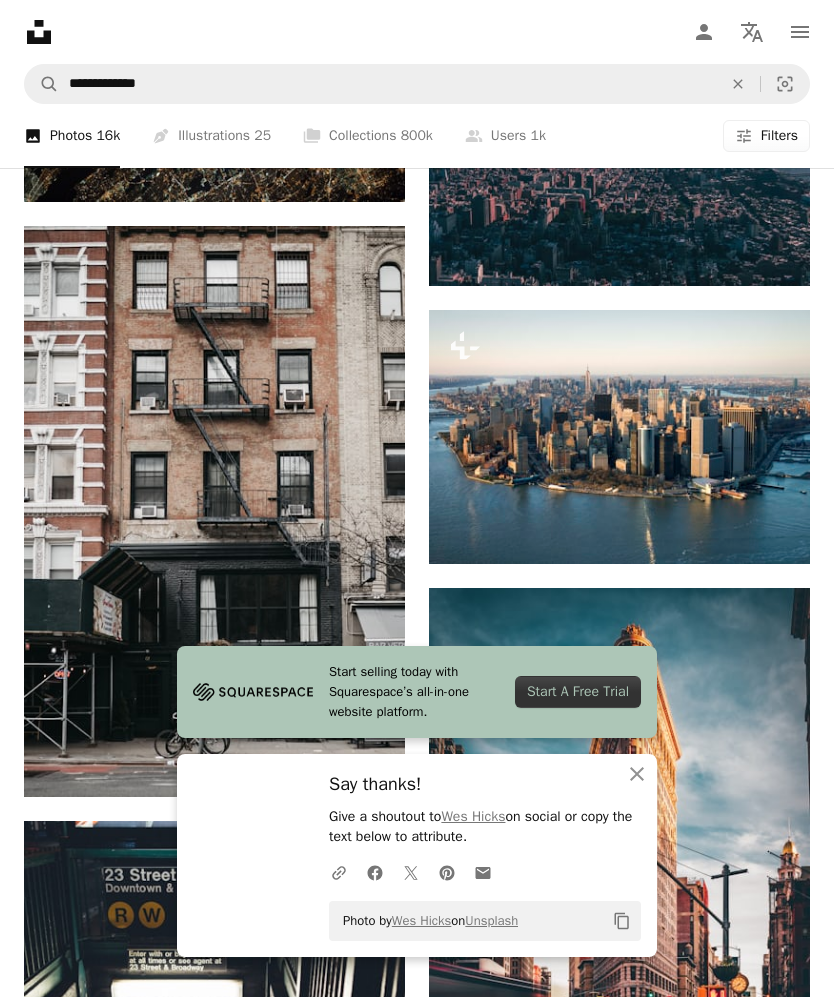 click at bounding box center (214, 1059) 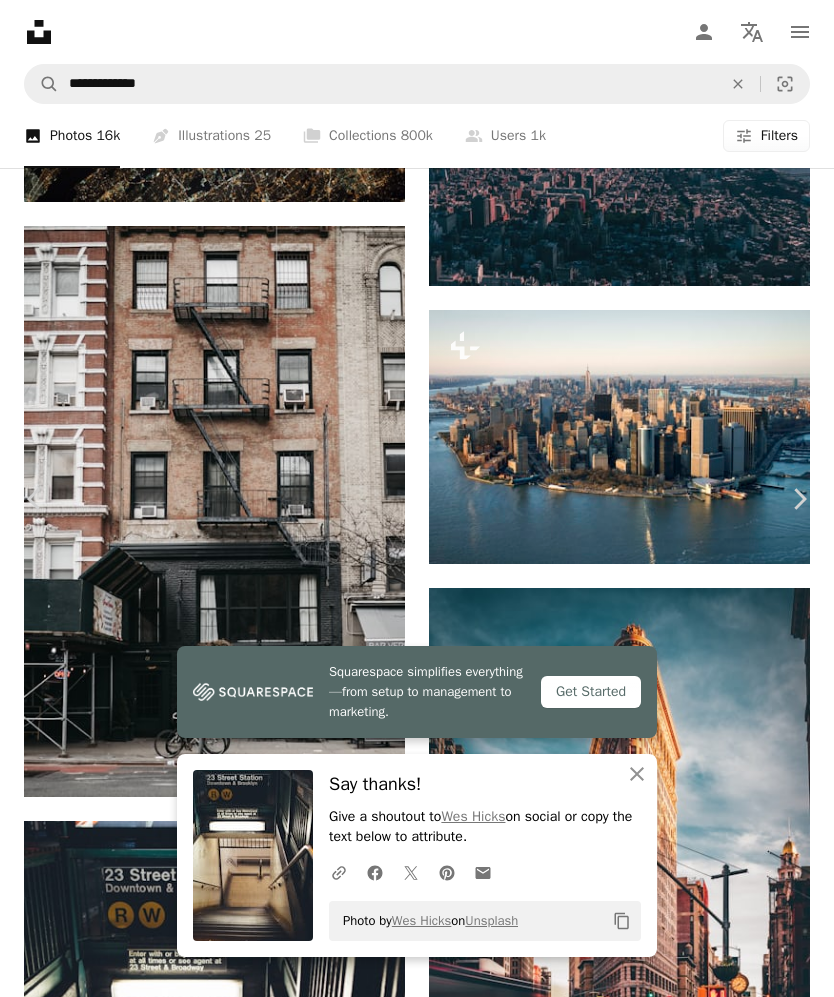 click 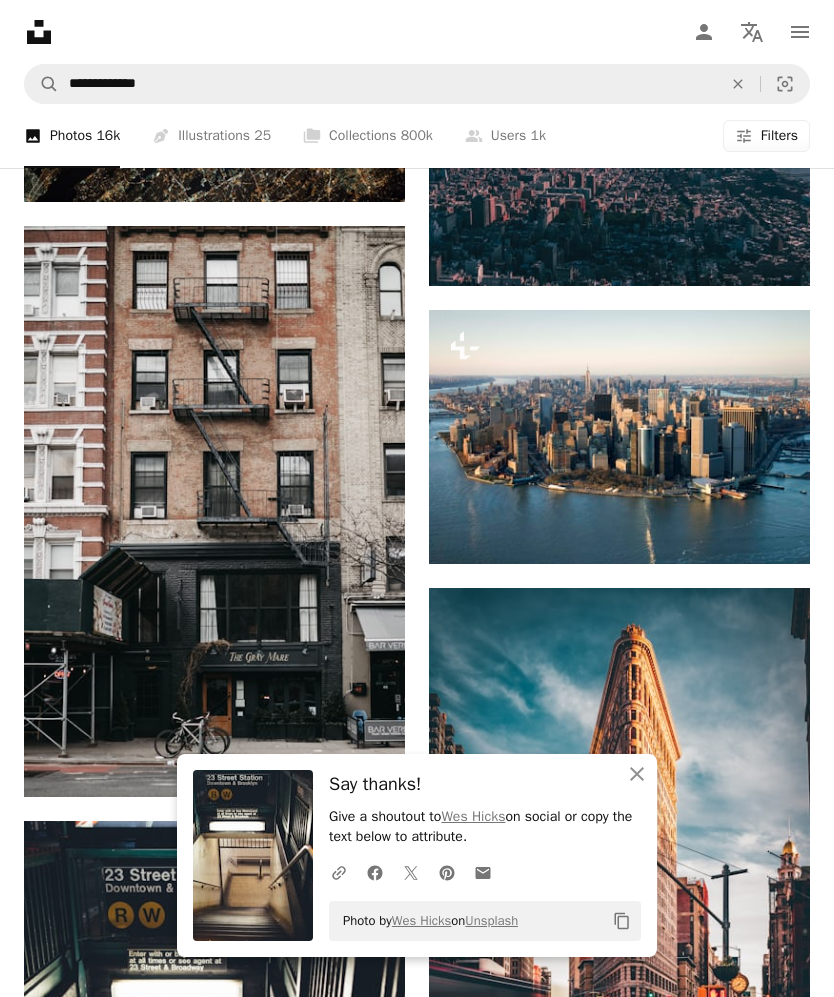 click 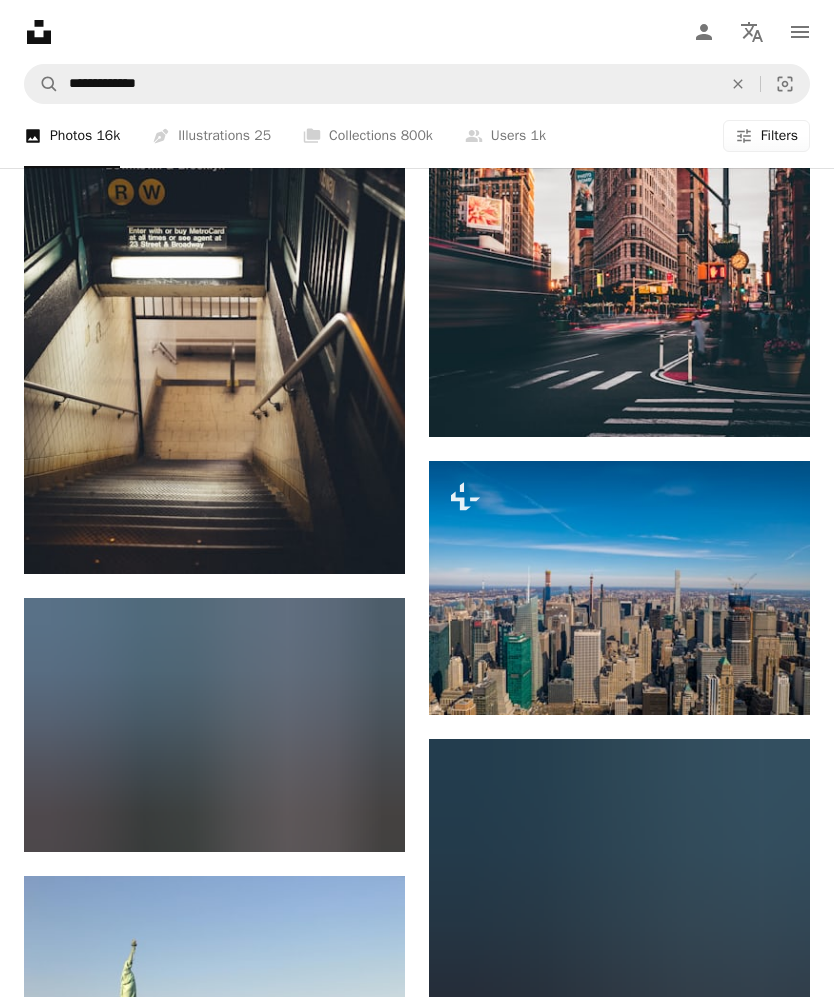 scroll, scrollTop: 12757, scrollLeft: 0, axis: vertical 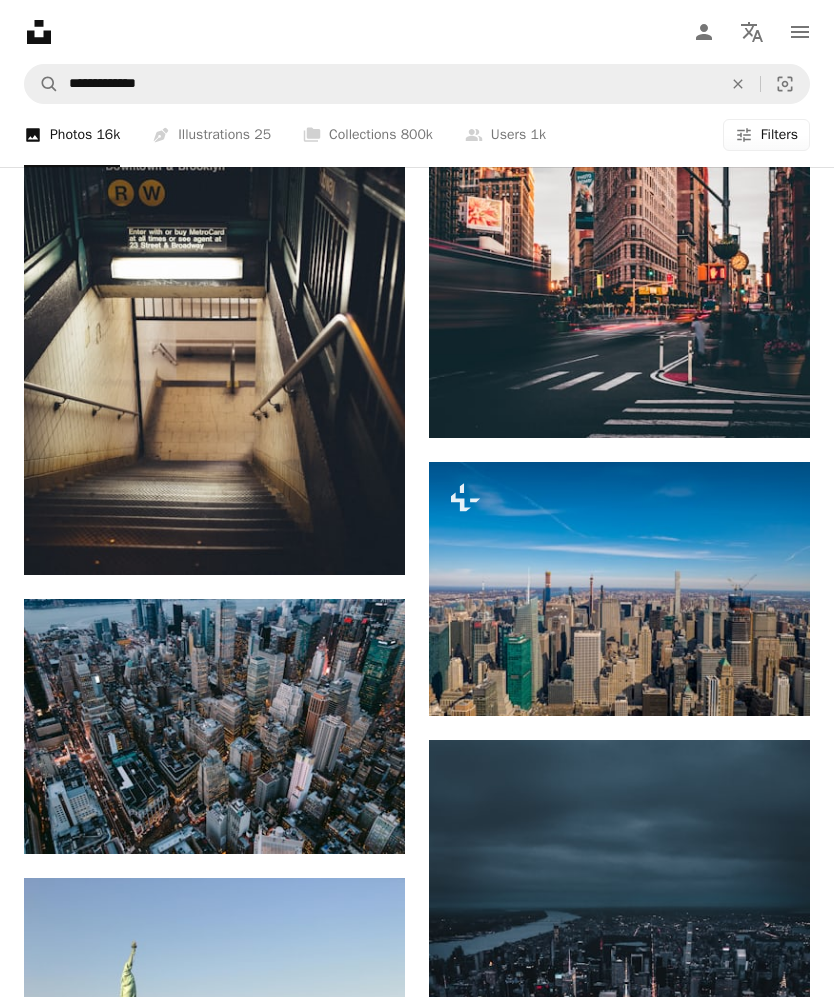 click at bounding box center (214, 1442) 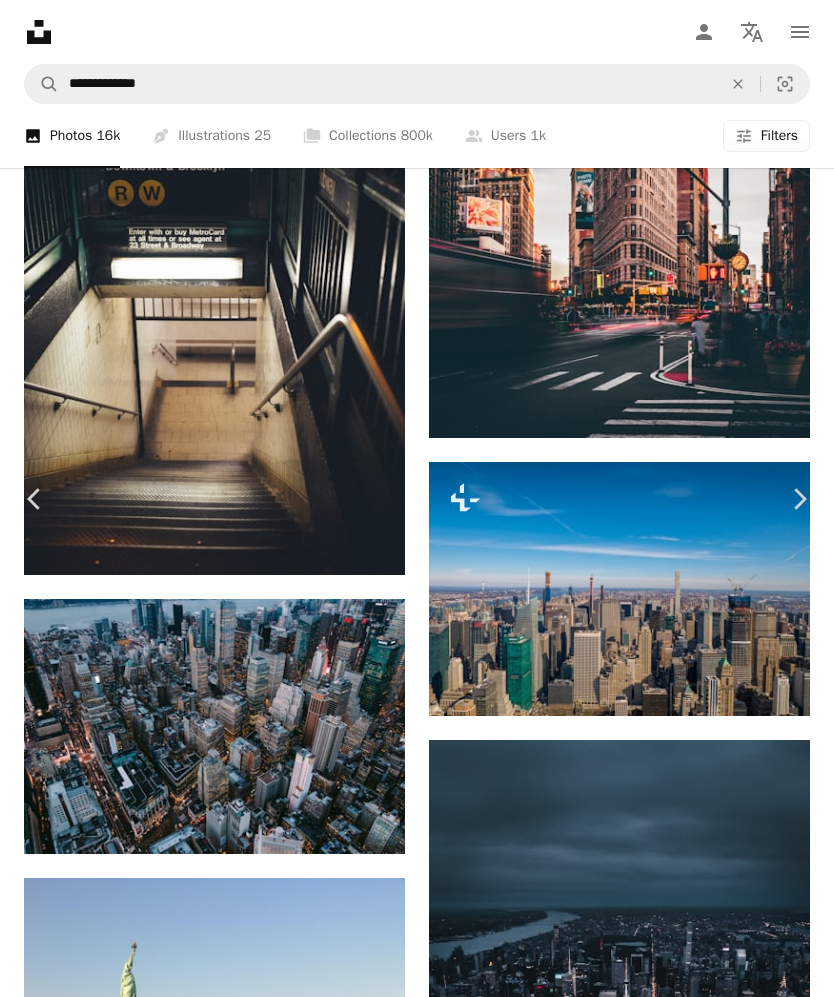 click on "Chevron down" 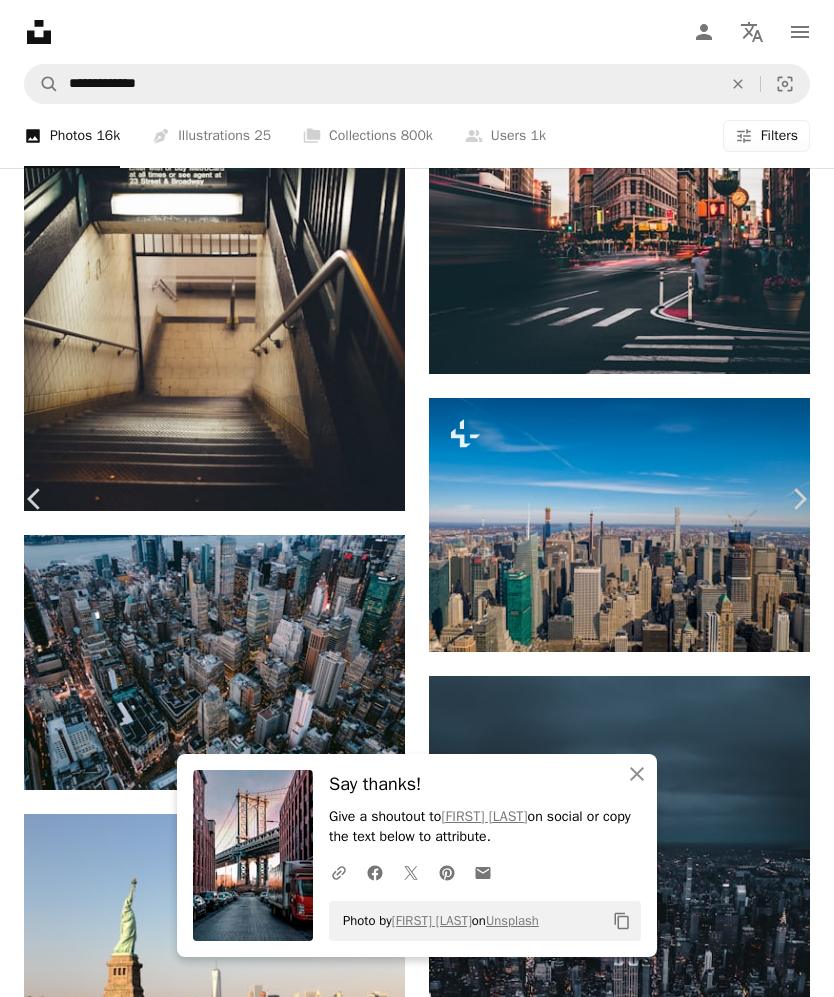 click on "An X shape Chevron left Chevron right An X shape Close Say thanks! Give a shoutout to  [FIRST] [LAST]  on social or copy the text below to attribute. A URL sharing icon (chains) Facebook icon X (formerly Twitter) icon Pinterest icon An envelope Photo by  [FIRST] [LAST]  on  Unsplash
Copy content [FIRST] [LAST] [FIRST] A heart A plus sign Edit image   Plus sign for Unsplash+ Download free Chevron down Zoom in Views 4,843,188 Downloads 64,931 Featured in Photos ,  Wallpapers A forward-right arrow Share Info icon Info More actions I couldn’t come to [BOROUGH] with visiting this iconic spot. Lucky for my I have this bright truck to add character. Calendar outlined Published on  [MONTH] [DAY], [YEAR] Camera SONY, ILCE-7RM3 Safety Free to use under the  Unsplash License city cars sunrise [CITY] [STATE] red truck [CITY] [STATE] urban bridge stone nyc brick tourist teal [BOROUGH] early red truck [CITY] [STATE] sunrise wallpaper car Creative Commons images Browse premium related images on iStock  |  Save 20% with code UNSPLASH20  ↗" at bounding box center (417, 5401) 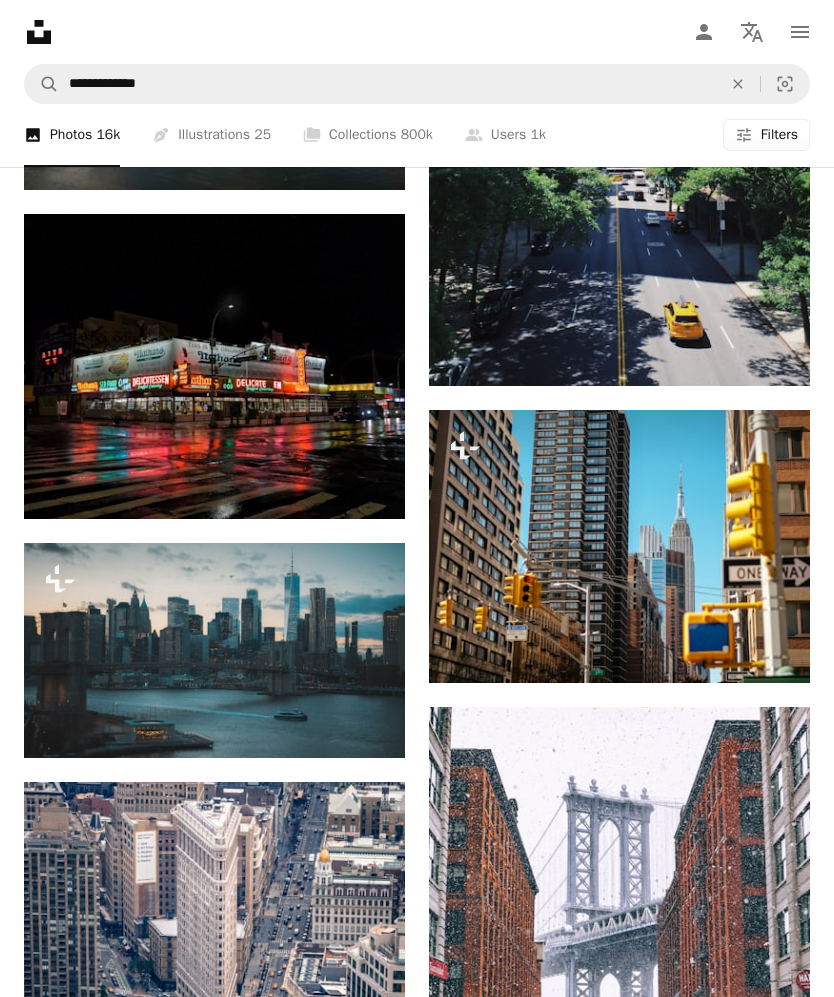 scroll, scrollTop: 14573, scrollLeft: 0, axis: vertical 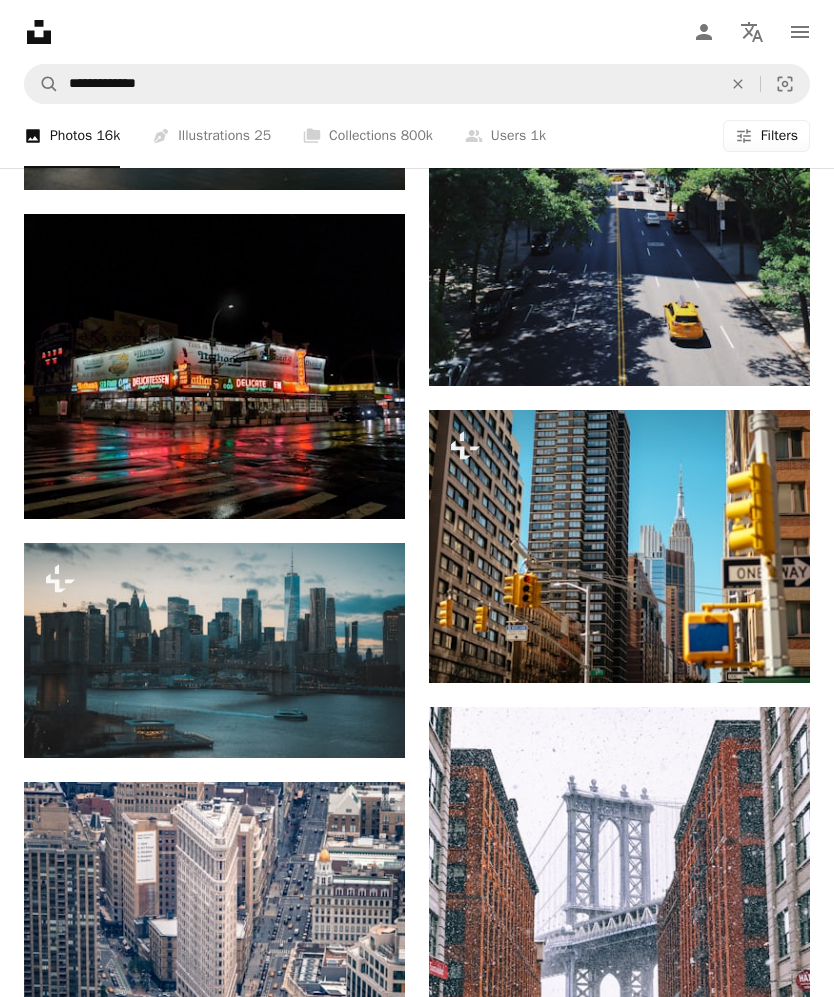 click at bounding box center (214, 1432) 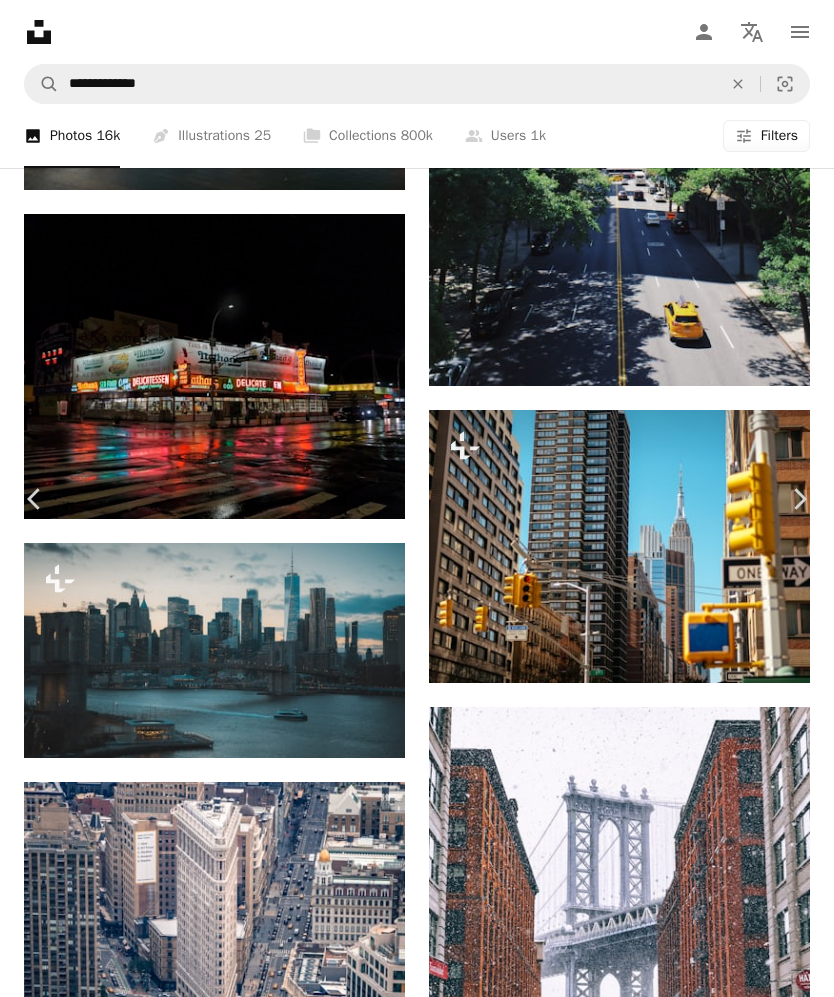 click on "Chevron down" 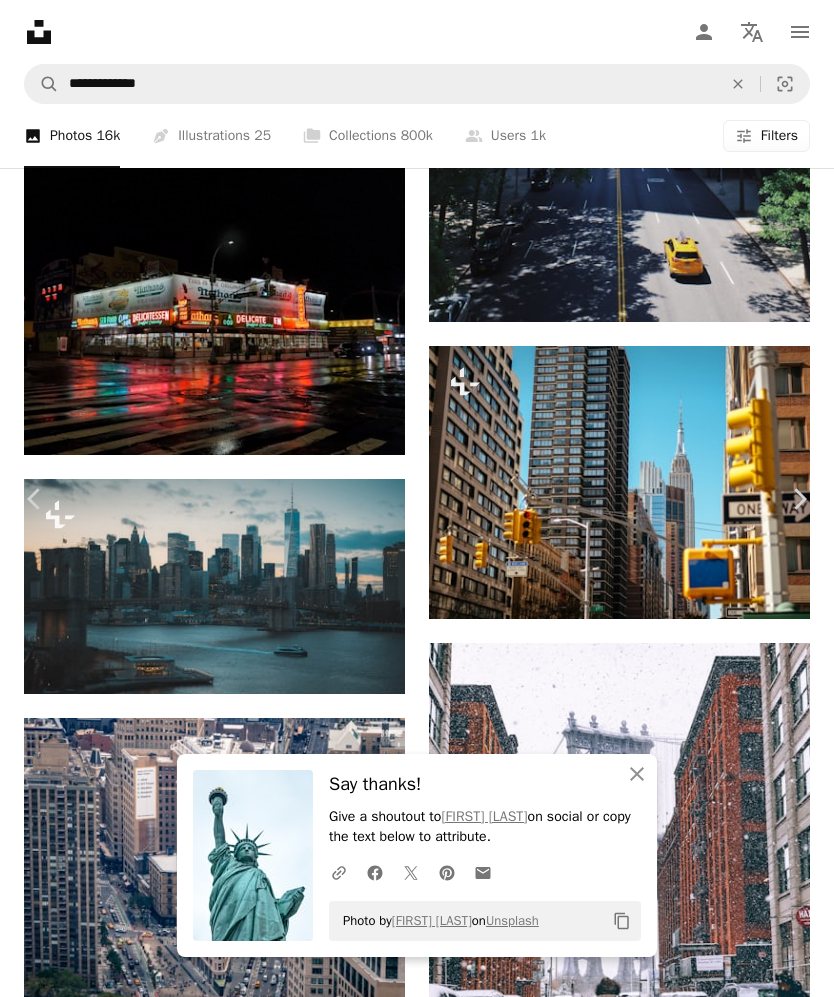 click on "An X shape Chevron left Chevron right An X shape Close Say thanks! Give a shoutout to  [FIRST] [LAST]  on social or copy the text below to attribute. A URL sharing icon (chains) Facebook icon X (formerly Twitter) icon Pinterest icon An envelope Photo by  [FIRST] [LAST]  on  Unsplash
Copy content [FIRST] [LAST] [USERNAME] A heart A plus sign Edit image   Plus sign for Unsplash+ Download free Chevron down Zoom in Views 5,100,267 Downloads 55,447 Featured in Photos ,  Wallpapers A forward-right arrow Share Info icon Info More Actions Statue of Liberty National Monument A map marker Statue of Liberty National Monument, New York, [COUNTRY] Calendar outlined Published on  March 26, 2019 Camera Canon, EOS 600D Safety Free to use under the  Unsplash License wallpaper new york beautiful freedom statue of liberty museum statue tourism evening tourist manhattan monument new jersey amazing independence ellis island liberty island art human blue Free images Browse premium related images on iStock  |" at bounding box center [417, 7673] 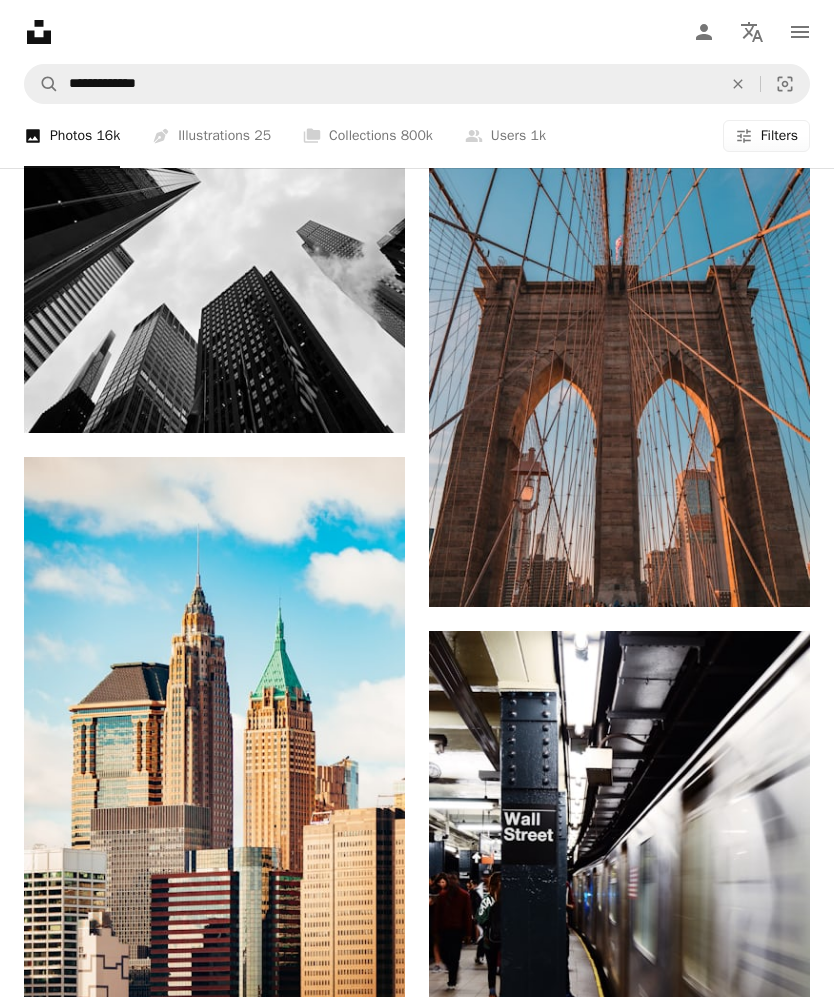 scroll, scrollTop: 18900, scrollLeft: 0, axis: vertical 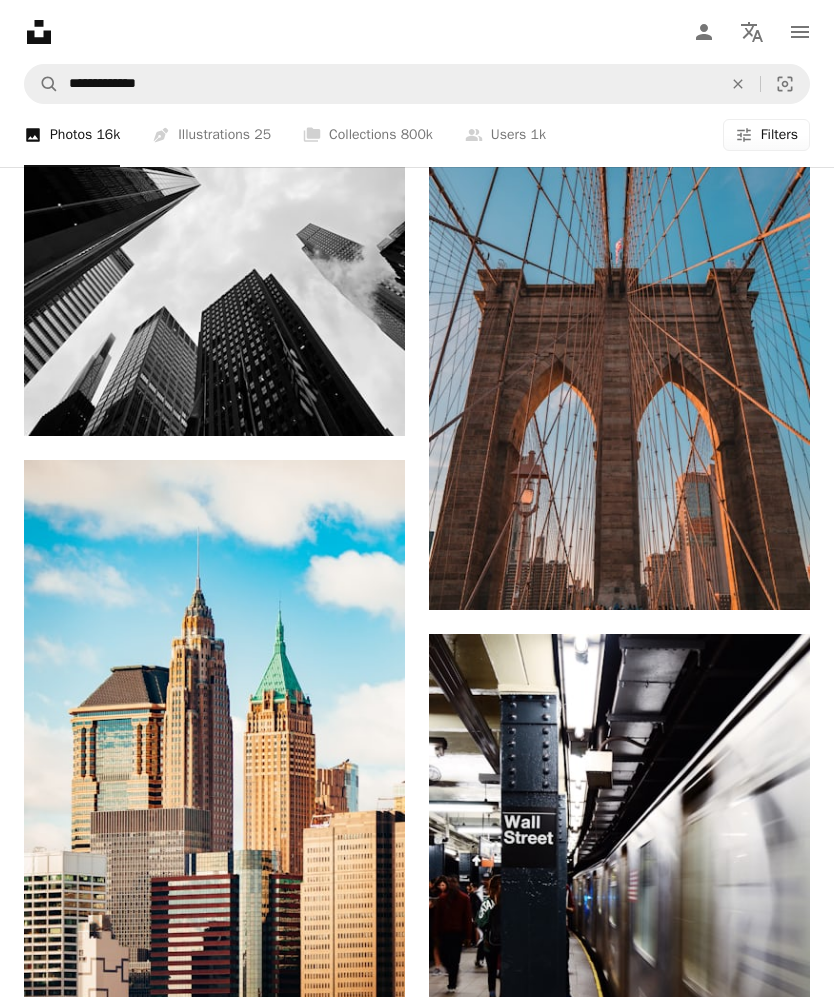 click at bounding box center (214, 1620) 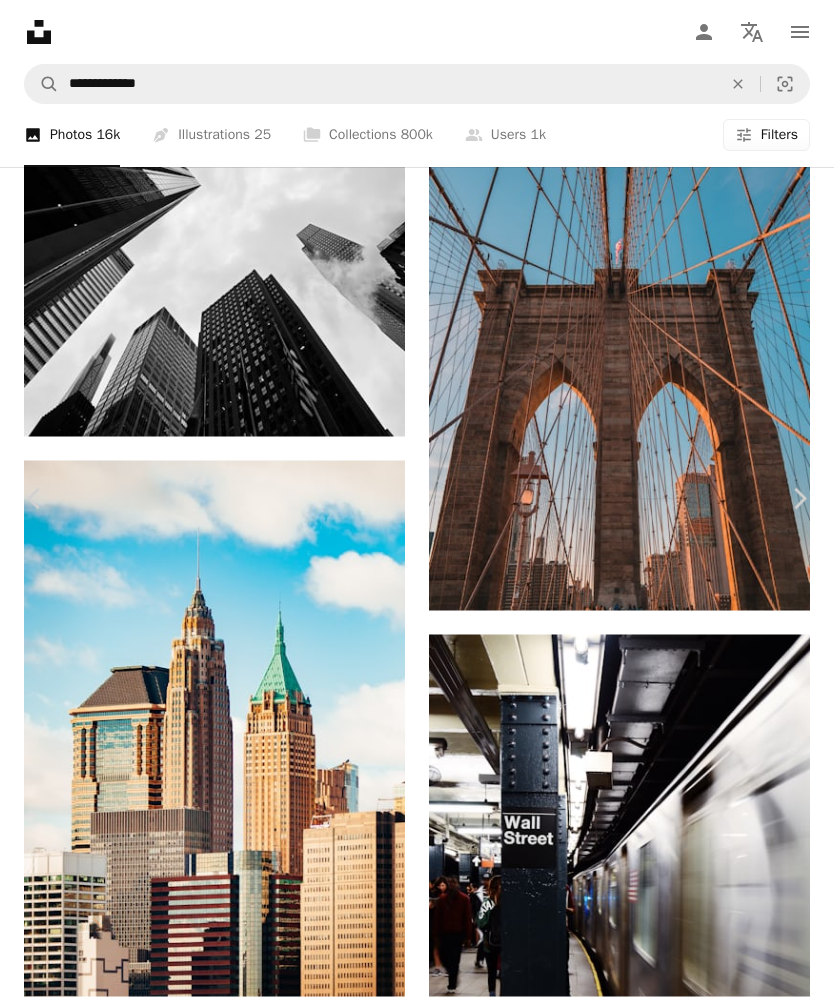 scroll, scrollTop: 18901, scrollLeft: 0, axis: vertical 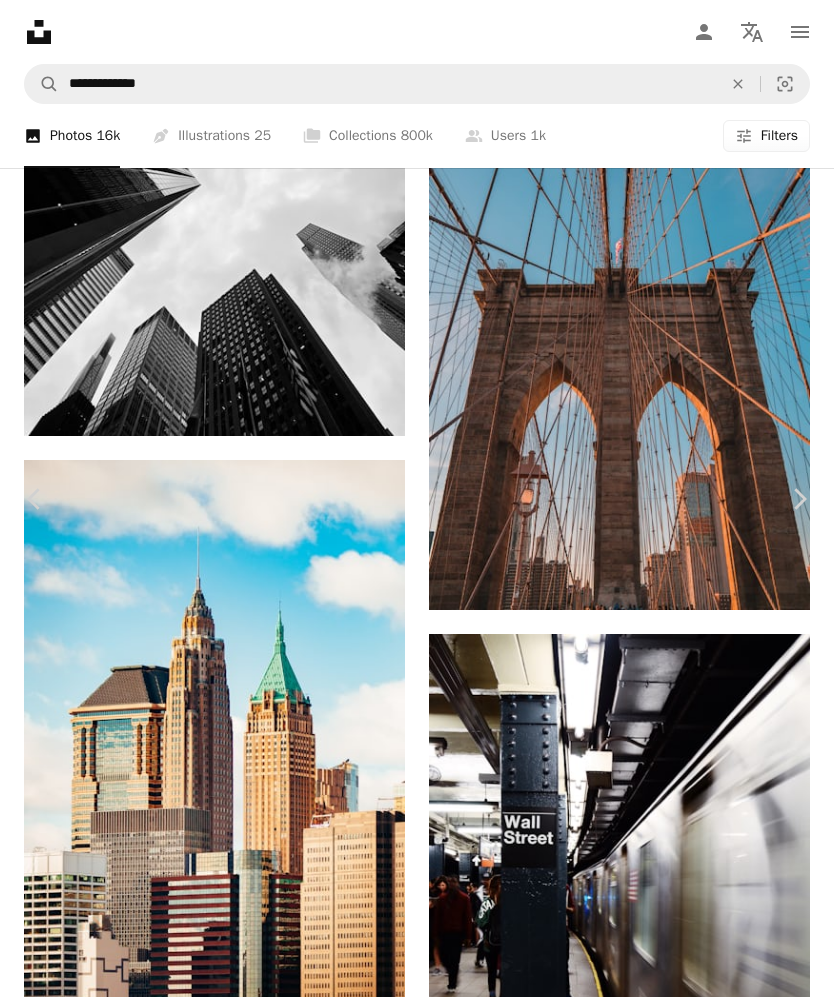 click on "Chevron down" 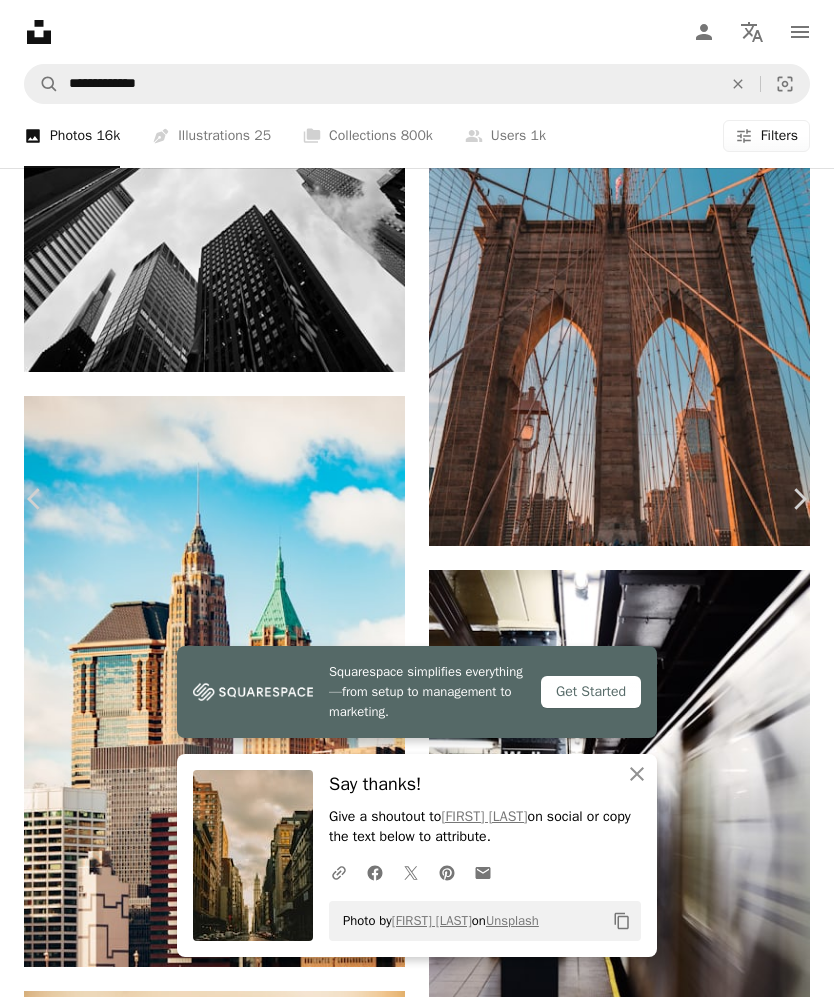click on "An X shape Chevron left Chevron right Squarespace simplifies everything—from setup to management to marketing. Get Started An X shape Close Say thanks! Give a shoutout to  [FIRST] [LAST]  on social or copy the text below to attribute. A URL sharing icon (chains) Facebook icon X (formerly Twitter) icon Pinterest icon An envelope Photo by  [FIRST] [LAST]  on  Unsplash
Copy content [FIRST] [LAST] [USERNAME] A heart A plus sign Edit image   Plus sign for Unsplash+ Download free Chevron down Zoom in Views 682,583 Downloads 3,602 Featured in Photos A forward-right arrow Share Info icon Info More Actions A map marker New York City Calendar outlined Published on  December 3, 2021 Camera FUJIFILM, X-T4 Safety Free to use under the  Unsplash License building city street new york city urban street photography new nyc brooklyn united state architectural york soho building facade trafic midtown car architecture road Free pictures Browse premium related images on iStock  |   ↗ A heart For" at bounding box center [417, 7859] 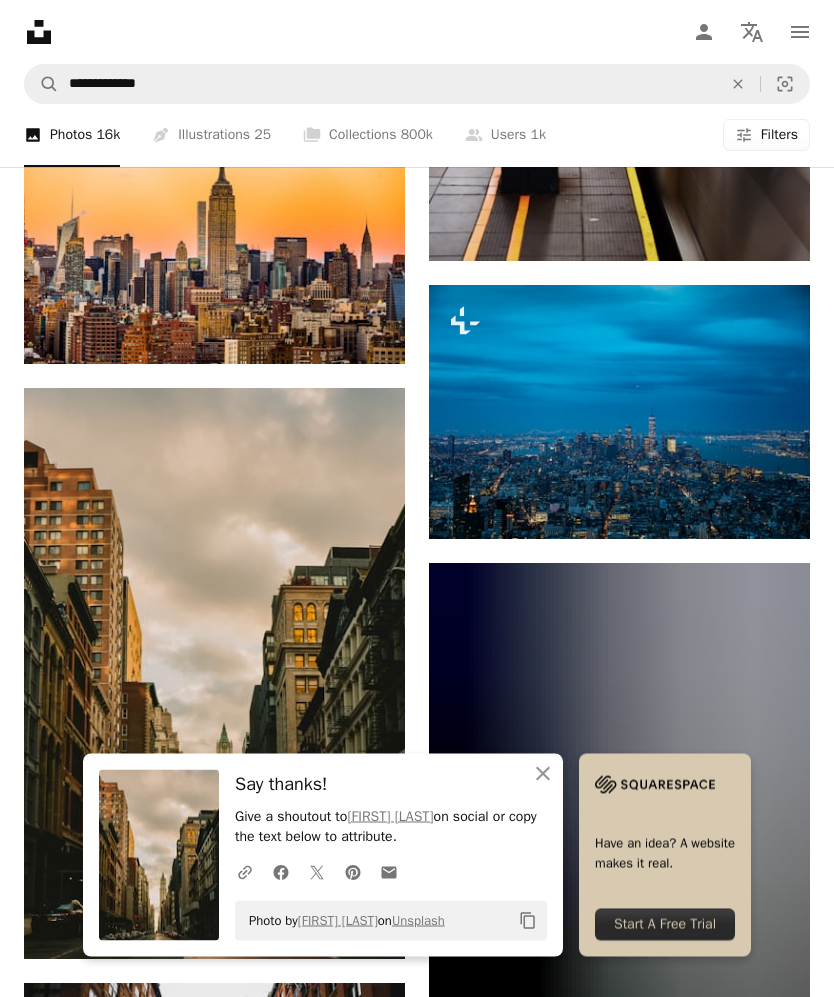 scroll, scrollTop: 19847, scrollLeft: 0, axis: vertical 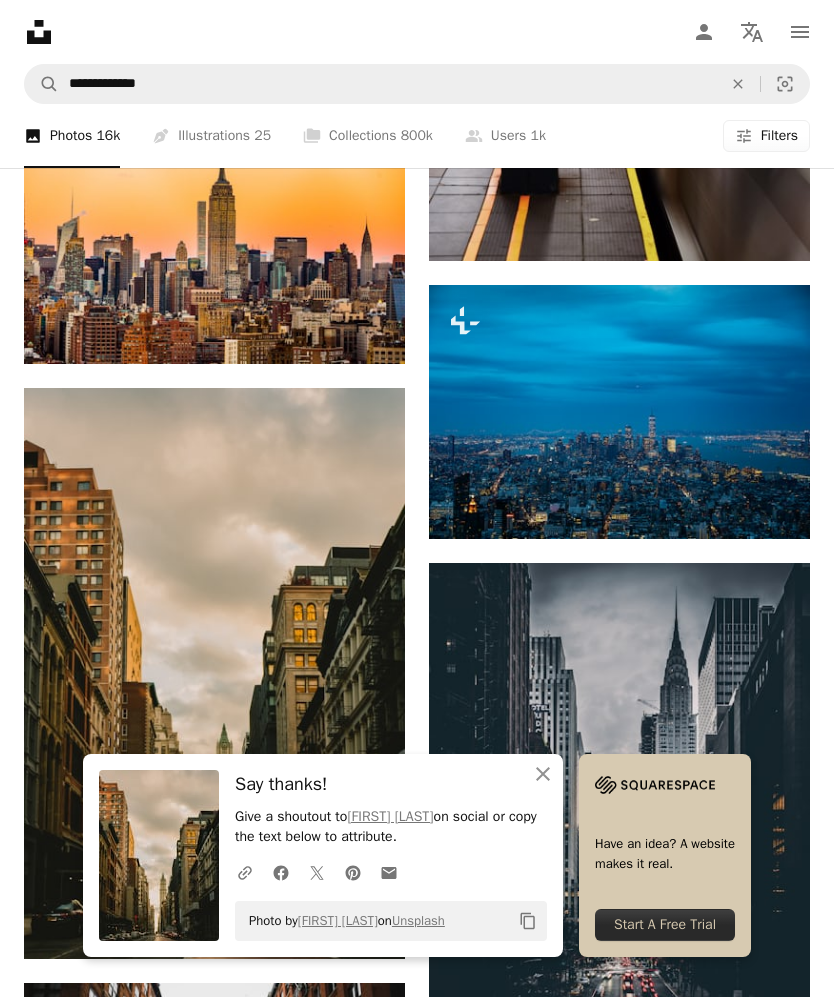 click on "An X shape" 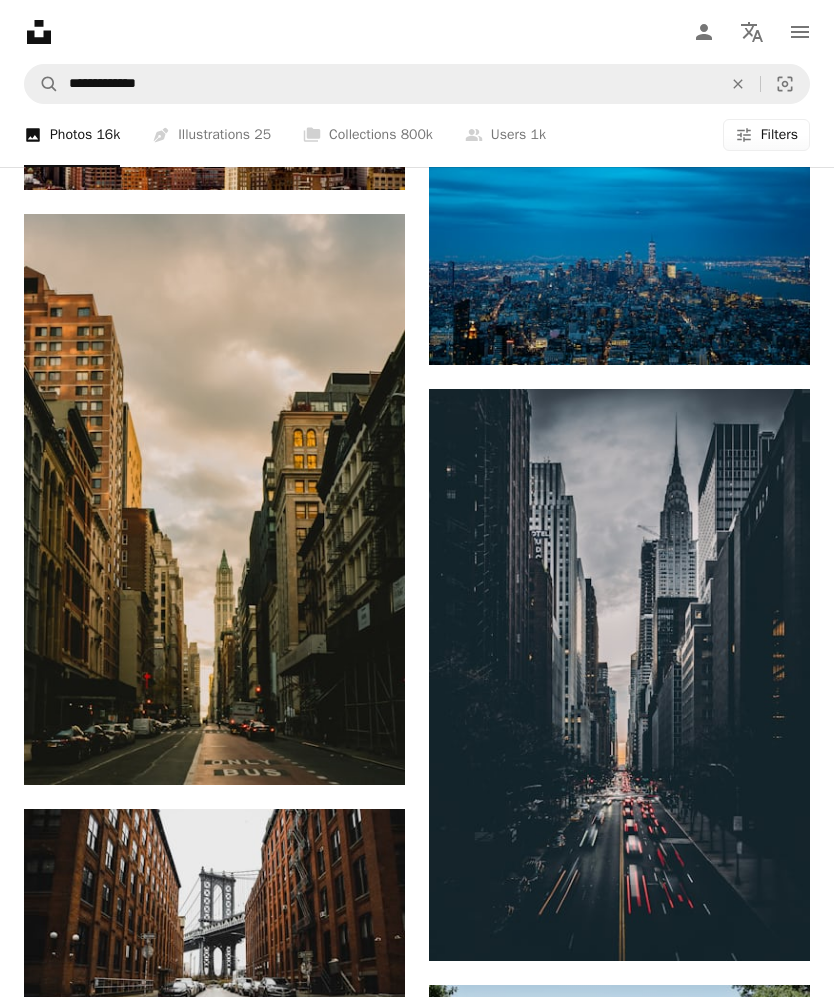 scroll, scrollTop: 20021, scrollLeft: 0, axis: vertical 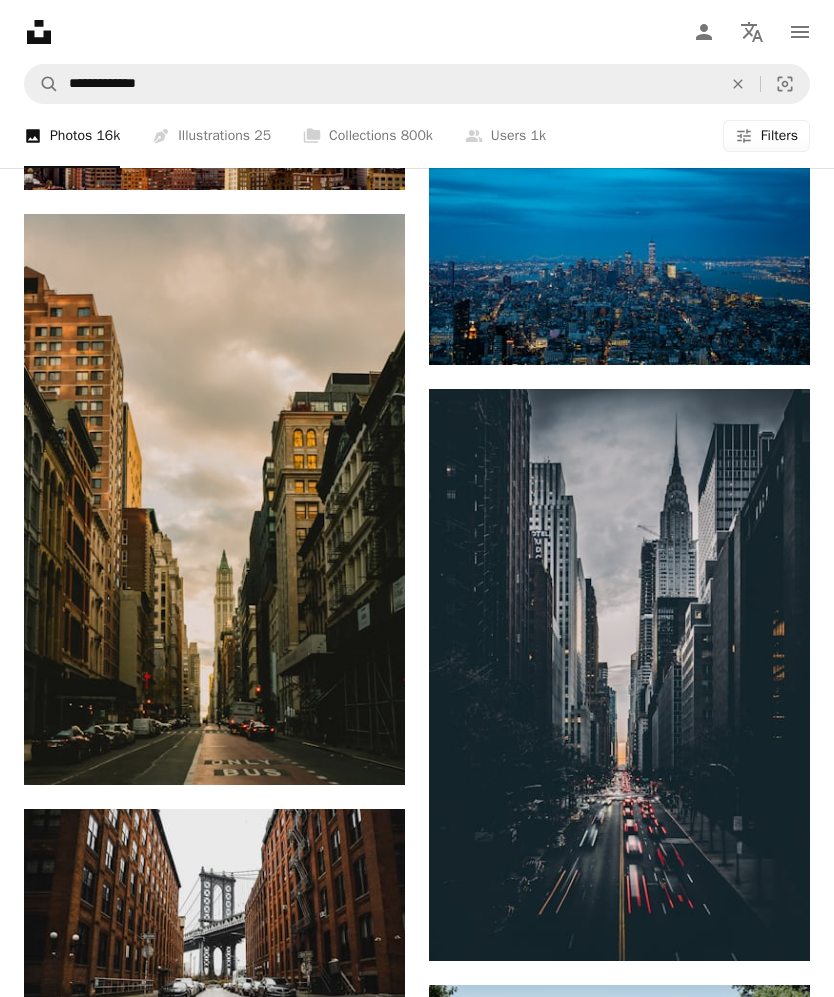 click at bounding box center (619, 1664) 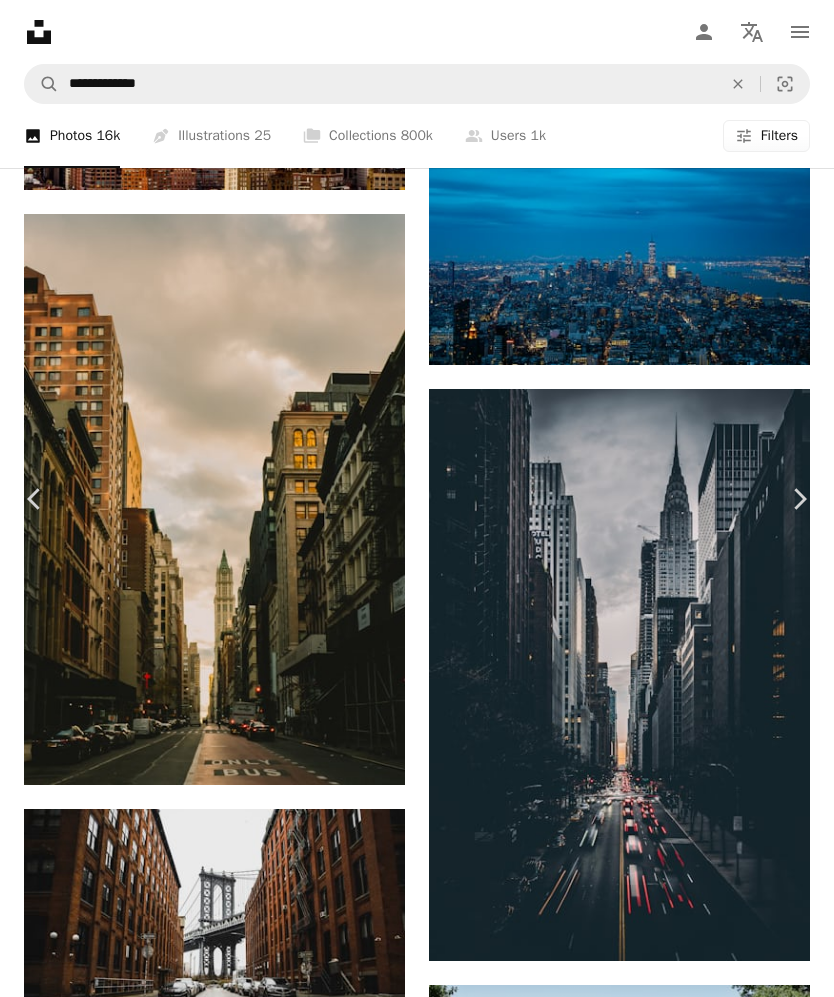 click on "Chevron down" 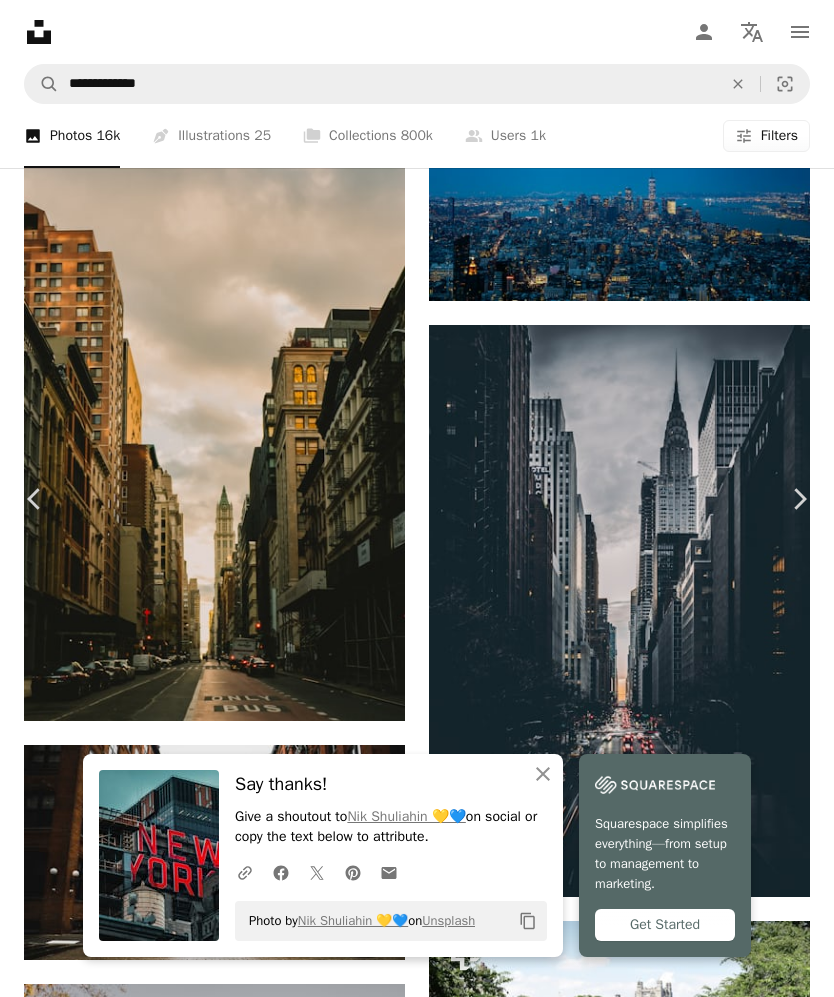 scroll, scrollTop: 790, scrollLeft: 0, axis: vertical 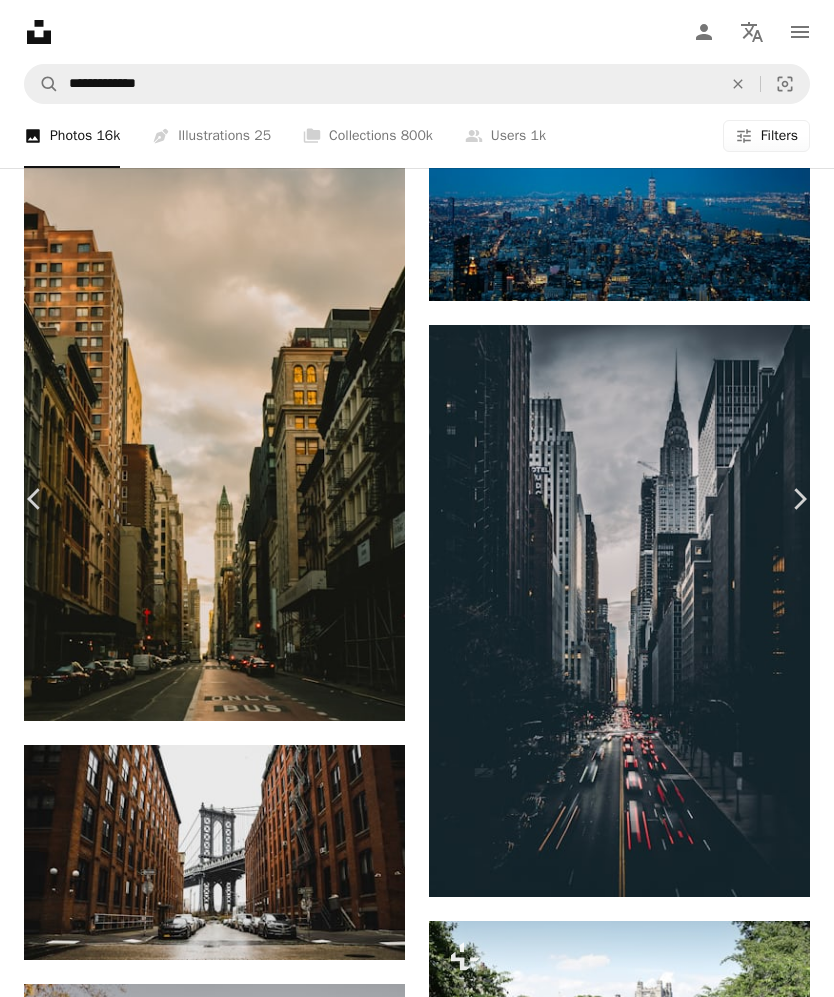 click at bounding box center [246, 7028] 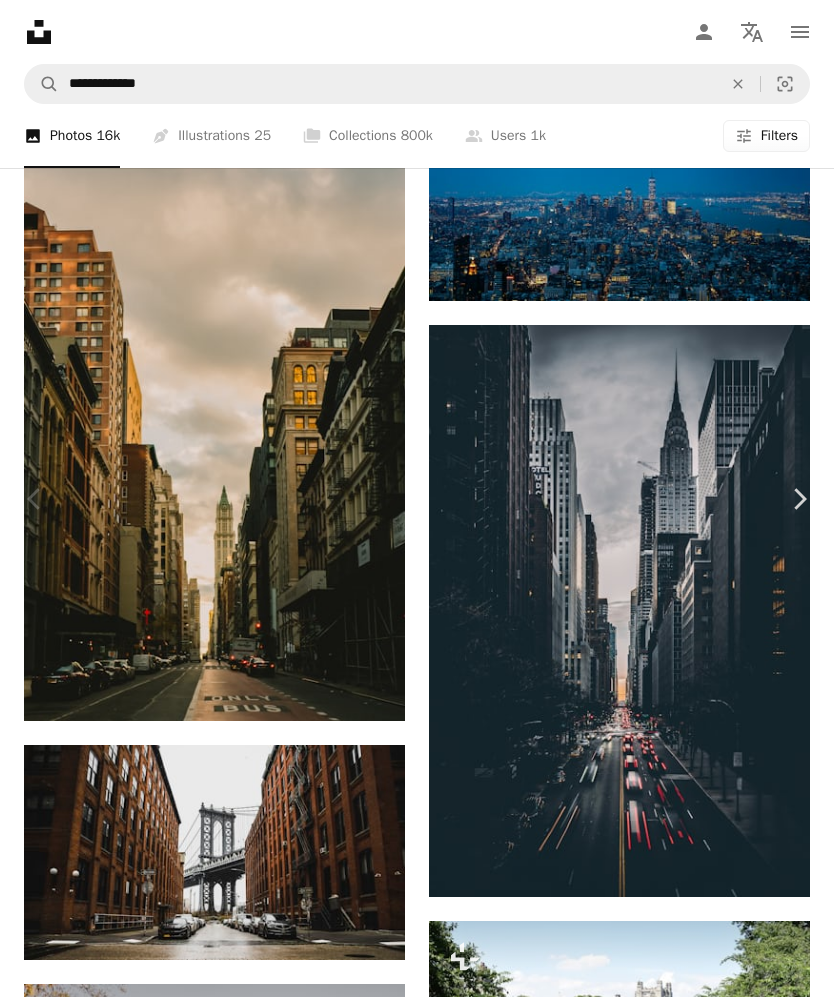 click on "Chevron down" at bounding box center (708, 6288) 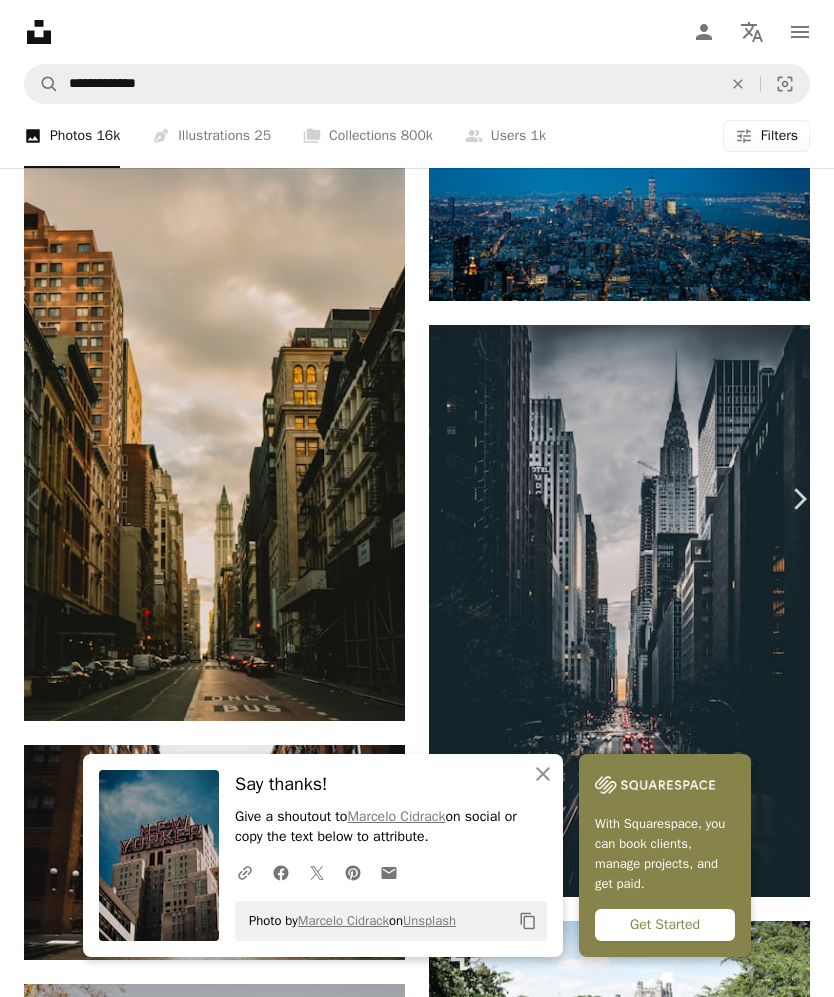 scroll, scrollTop: 1762, scrollLeft: 0, axis: vertical 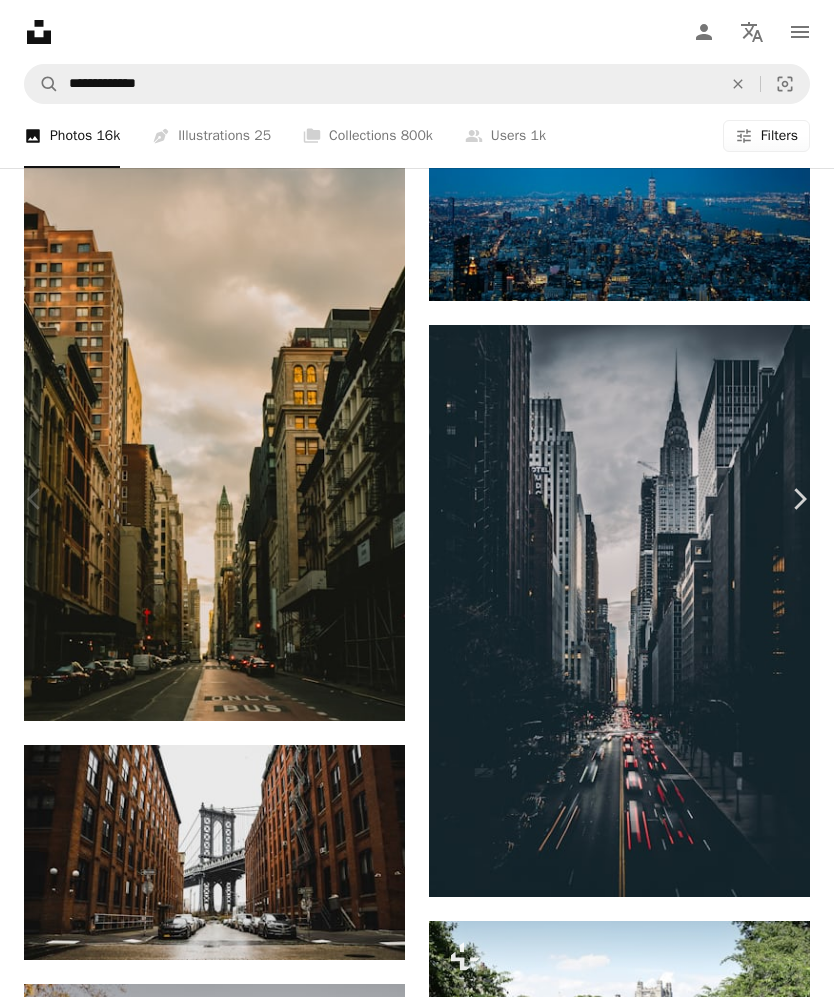 click at bounding box center (574, 7448) 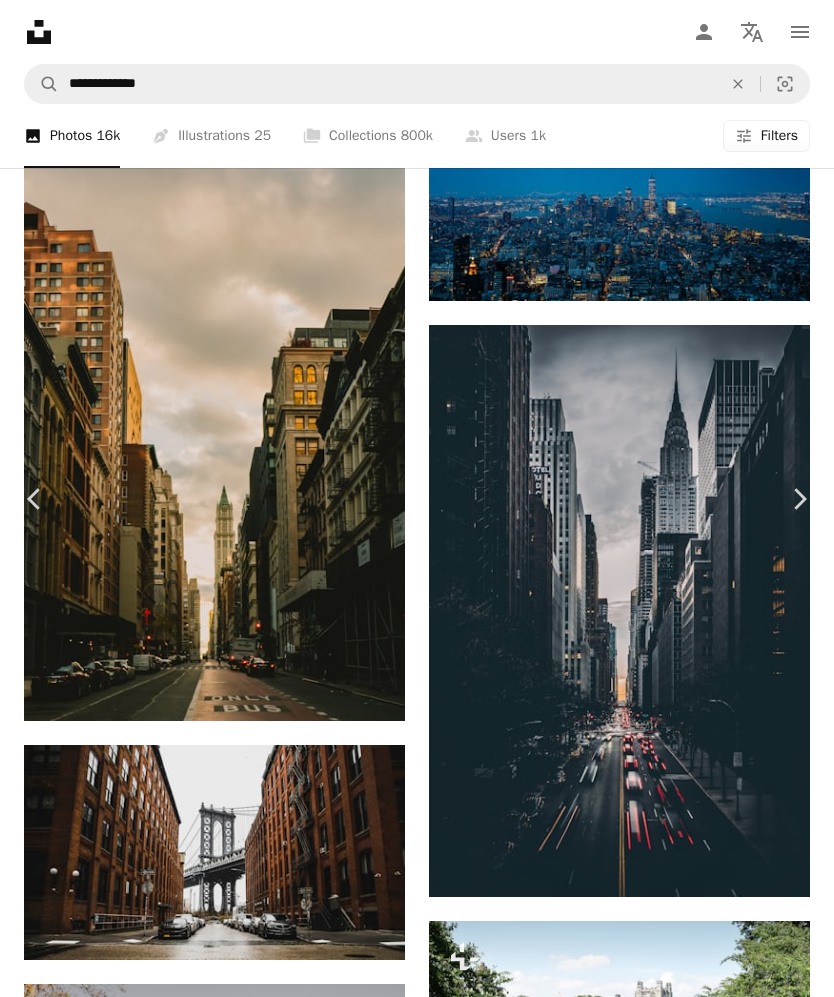 click on "An X shape" at bounding box center [20, 20] 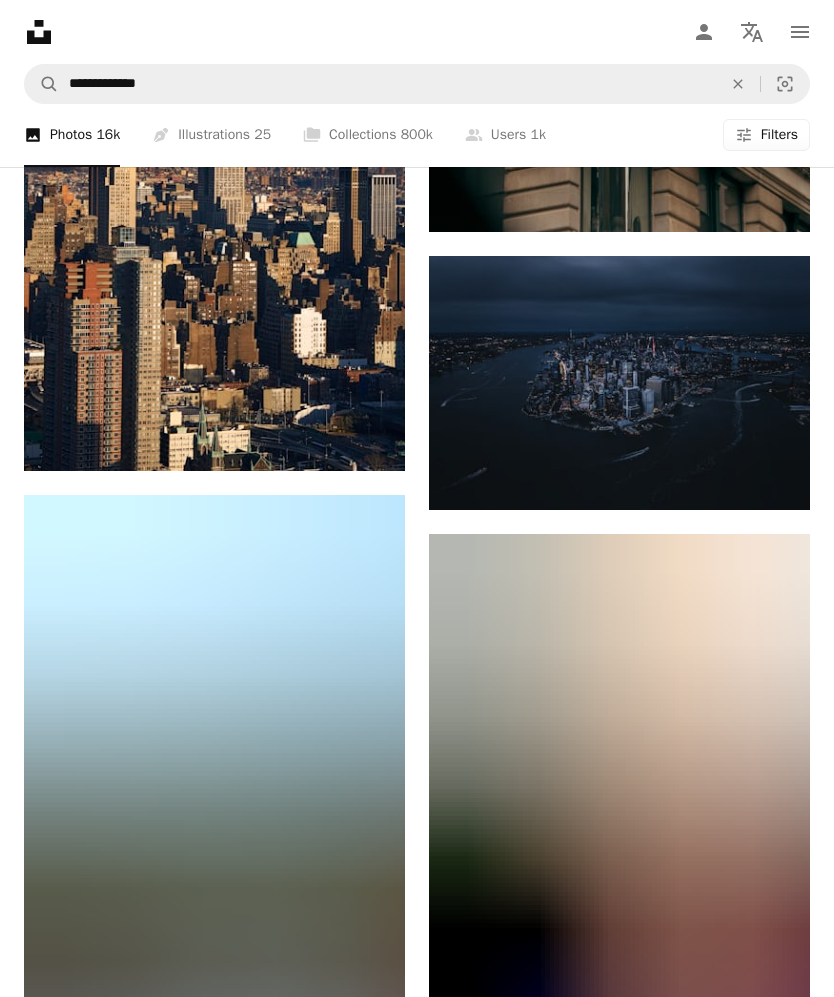 scroll, scrollTop: 29594, scrollLeft: 0, axis: vertical 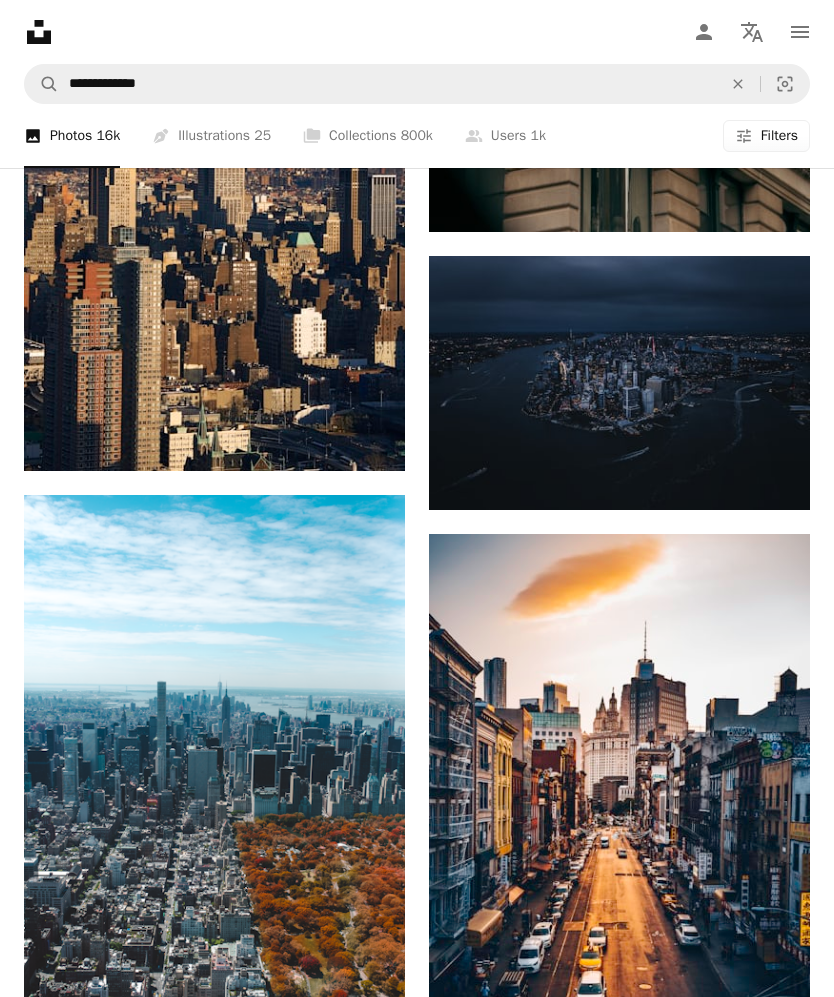 click at bounding box center [214, 1457] 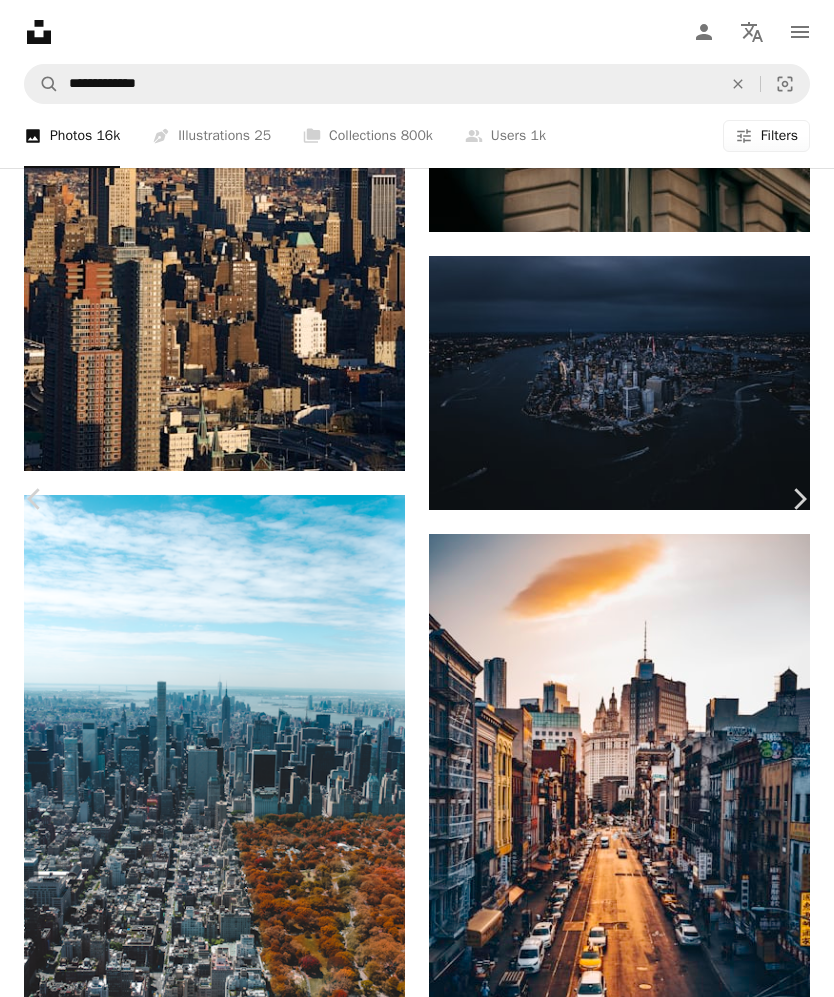 click on "Chevron down" at bounding box center (708, 4602) 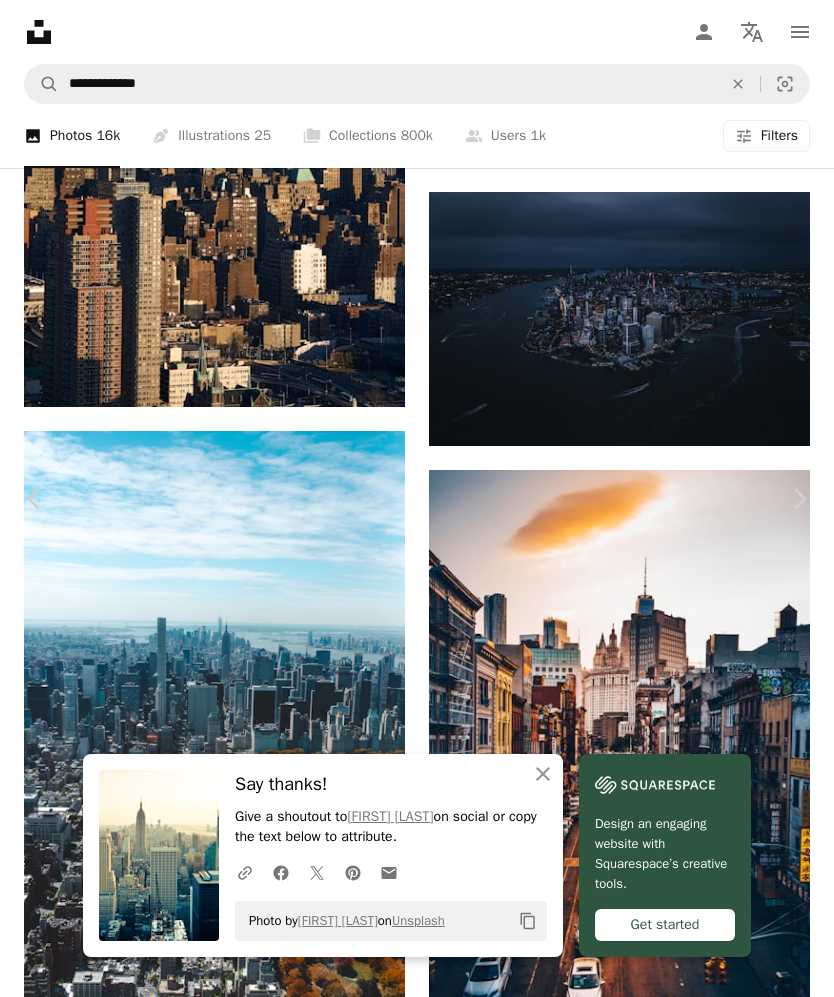 click on "An X shape" at bounding box center [20, 20] 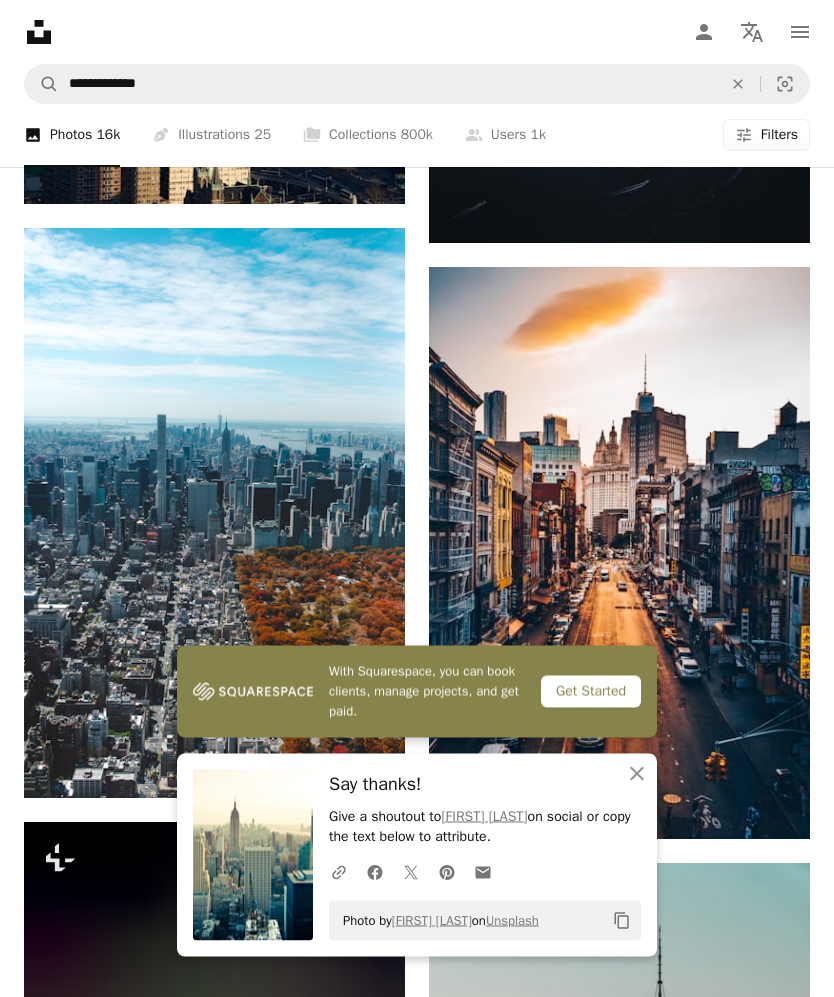 scroll, scrollTop: 29861, scrollLeft: 0, axis: vertical 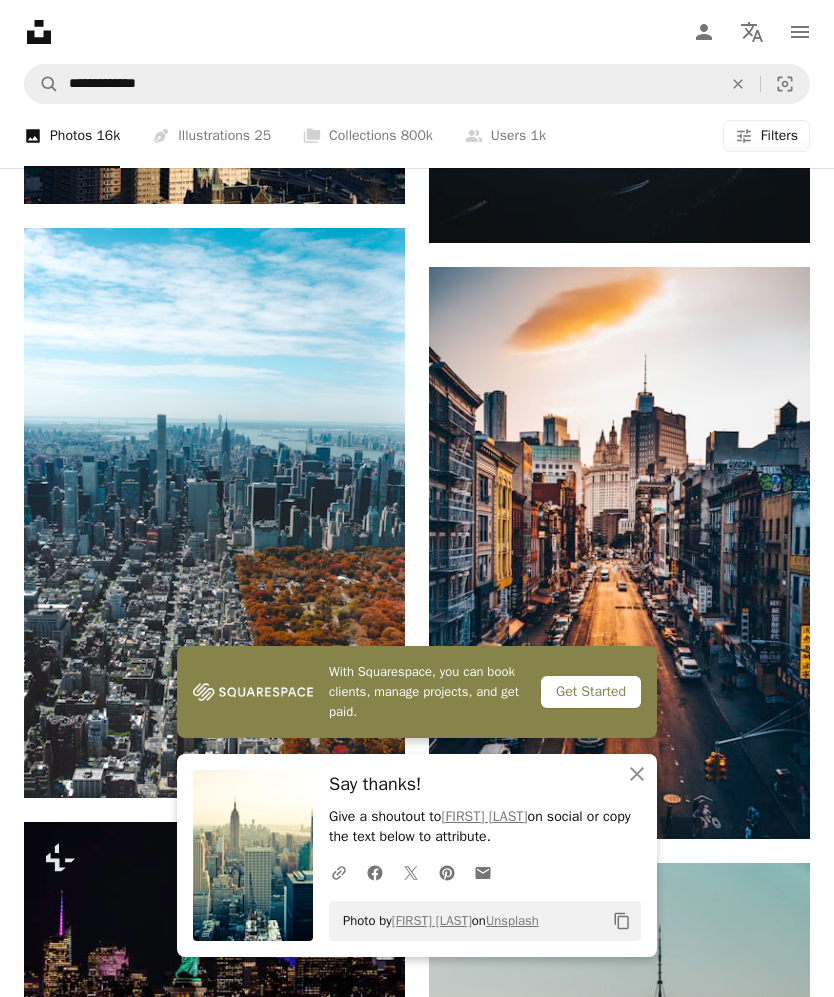 click at bounding box center (619, 1827) 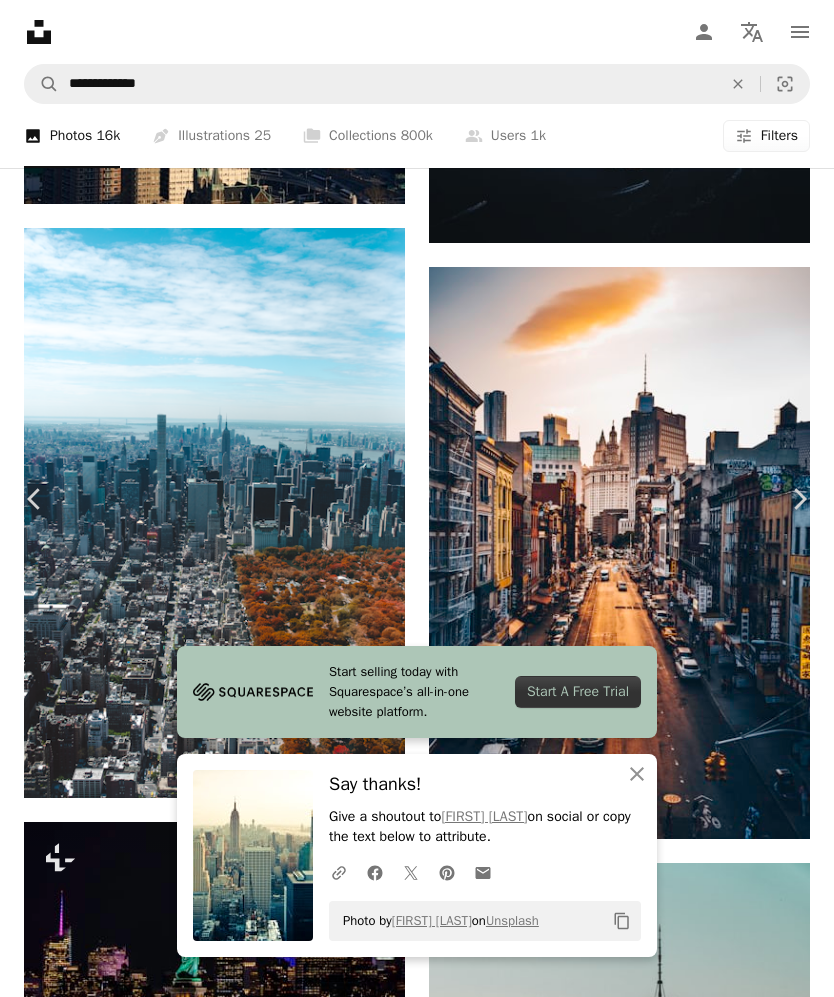 click on "An X shape Close" at bounding box center (637, 774) 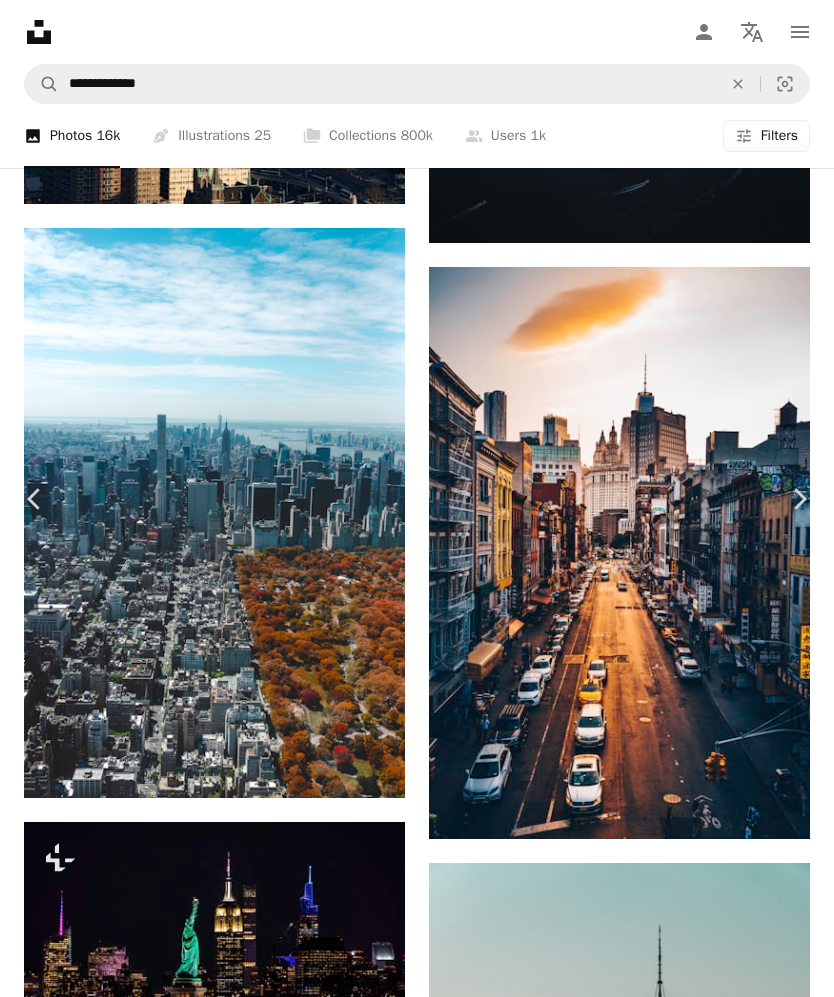 scroll, scrollTop: 1647, scrollLeft: 0, axis: vertical 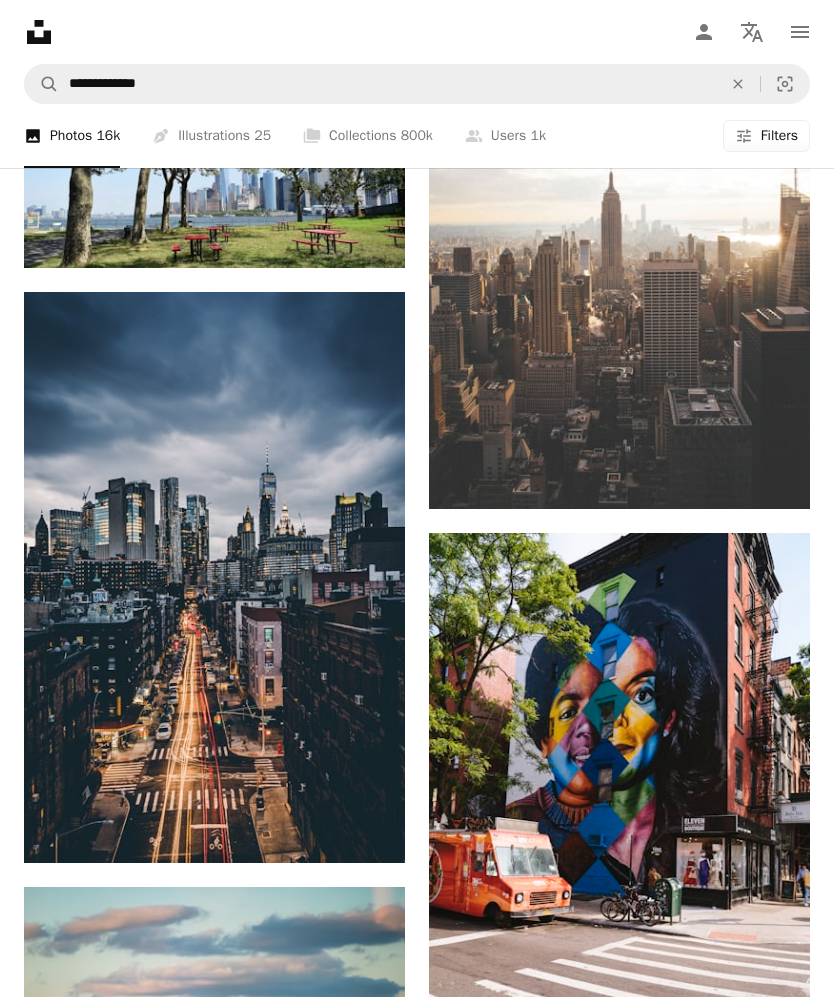 click at bounding box center [619, 1828] 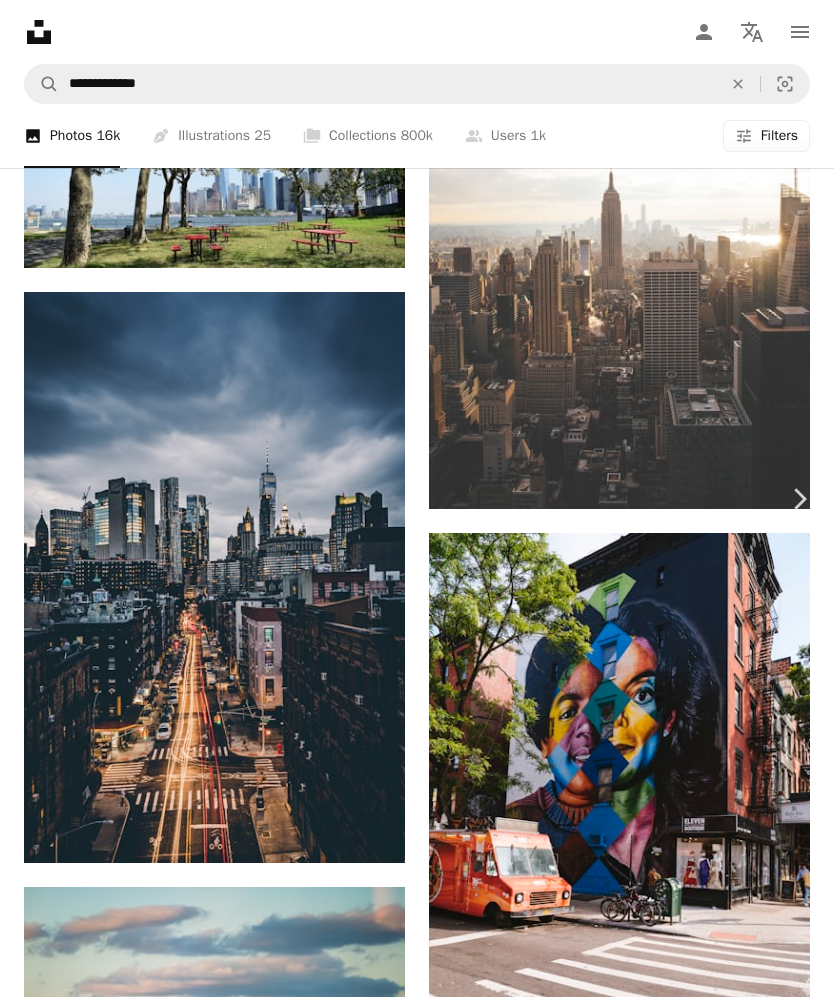 click on "Chevron down" 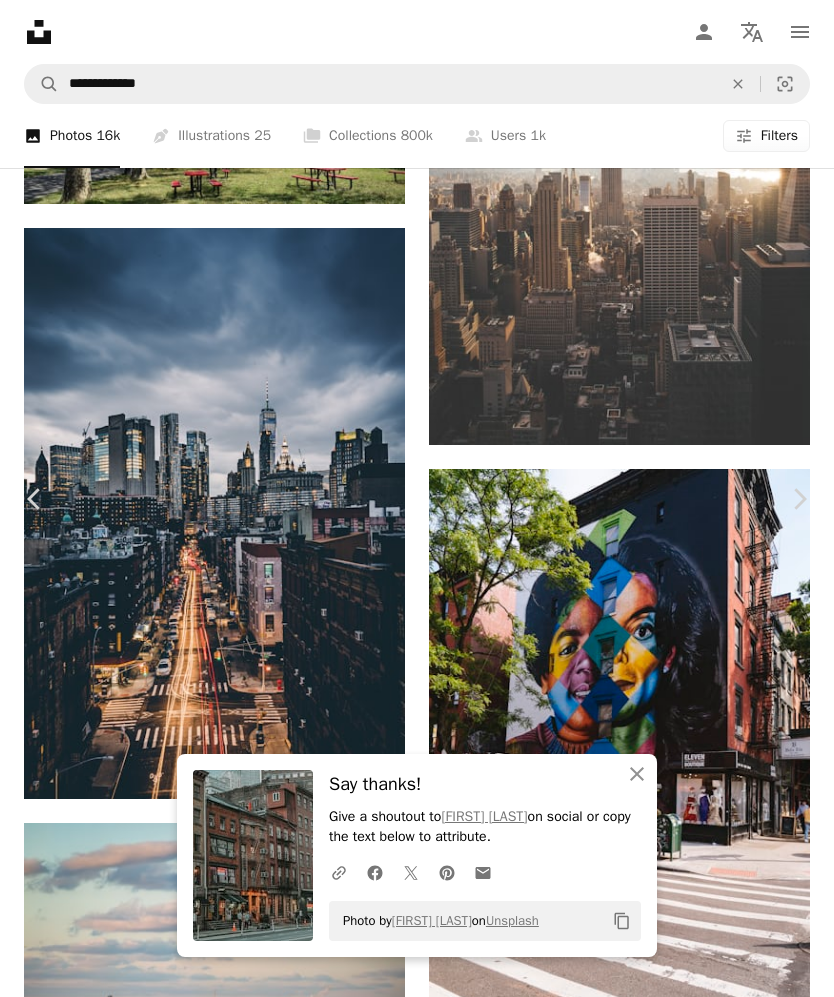 click on "An X shape Chevron left Chevron right An X shape Close Say thanks! Give a shoutout to  [FIRST] [LAST]  on social or copy the text below to attribute. A URL sharing icon (chains) Facebook icon X (formerly Twitter) icon Pinterest icon An envelope Photo by  [FIRST] [LAST]  on  Unsplash
Copy content [FIRST] [LAST] Available for hire A checkmark inside of a circle A heart A plus sign Edit image   Plus sign for Unsplash+ Download free Chevron down Zoom in Views 371,138 Downloads 3,356 A forward-right arrow Share Info icon Info More actions A map marker [BOROUGH], [CITY], [STATE], USA Calendar outlined Published on  [MONTH] [DAY], [YEAR] Camera Apple, iPhone XS Max Safety Free to use under the  Unsplash License building city human road street urban usa bike bicycle town new brick asphalt [BOROUGH] downtown pedestrian [CITY] metropolis food architecture Free pictures Browse premium related images on iStock  |  Save 20% with code UNSPLASH20  ↗ Related images A heart A plus sign V S Arrow pointing down For" at bounding box center (417, 6713) 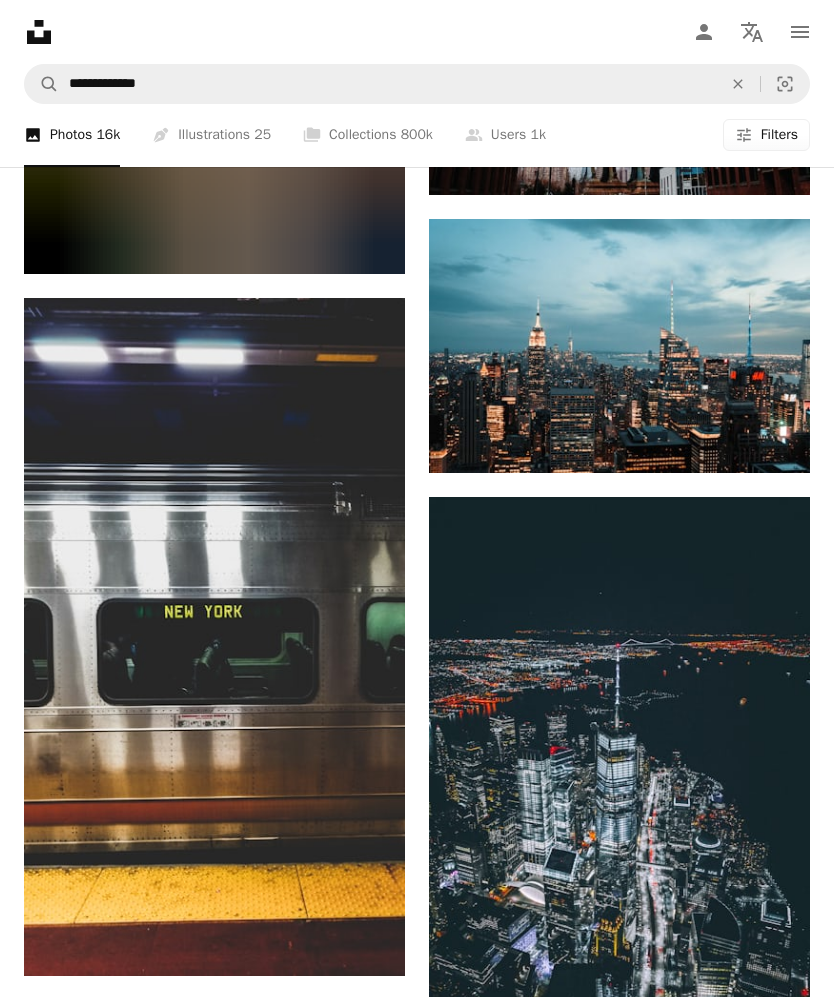 scroll, scrollTop: 35456, scrollLeft: 0, axis: vertical 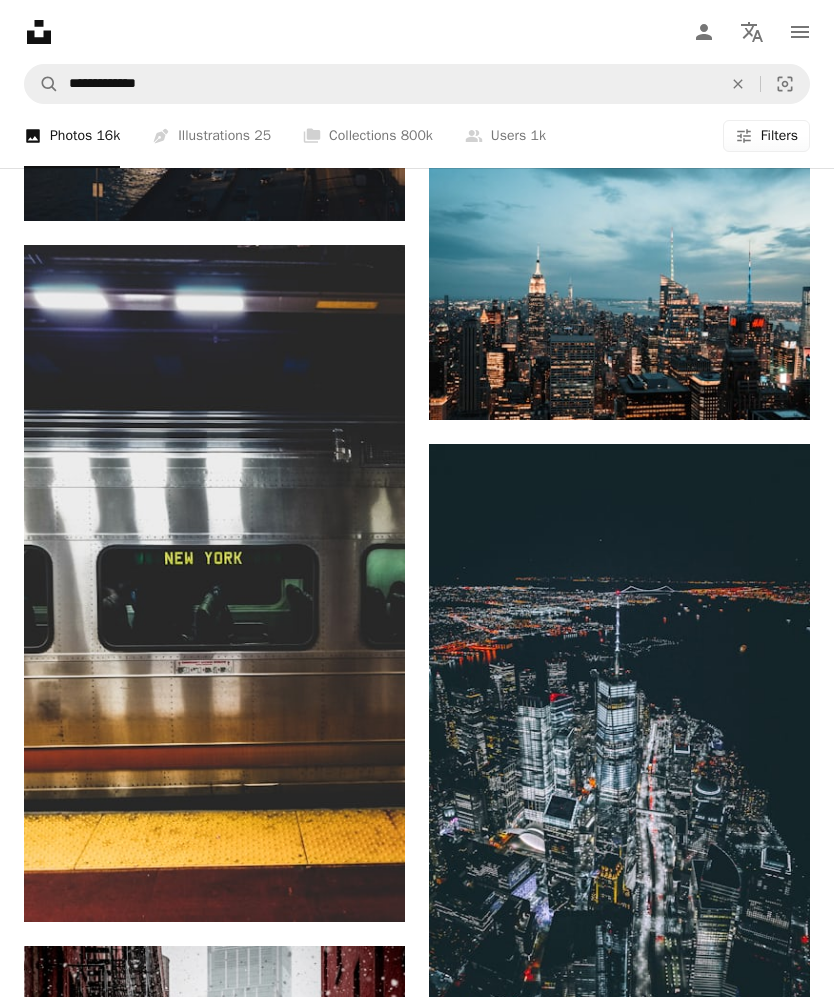 click at bounding box center [214, 1232] 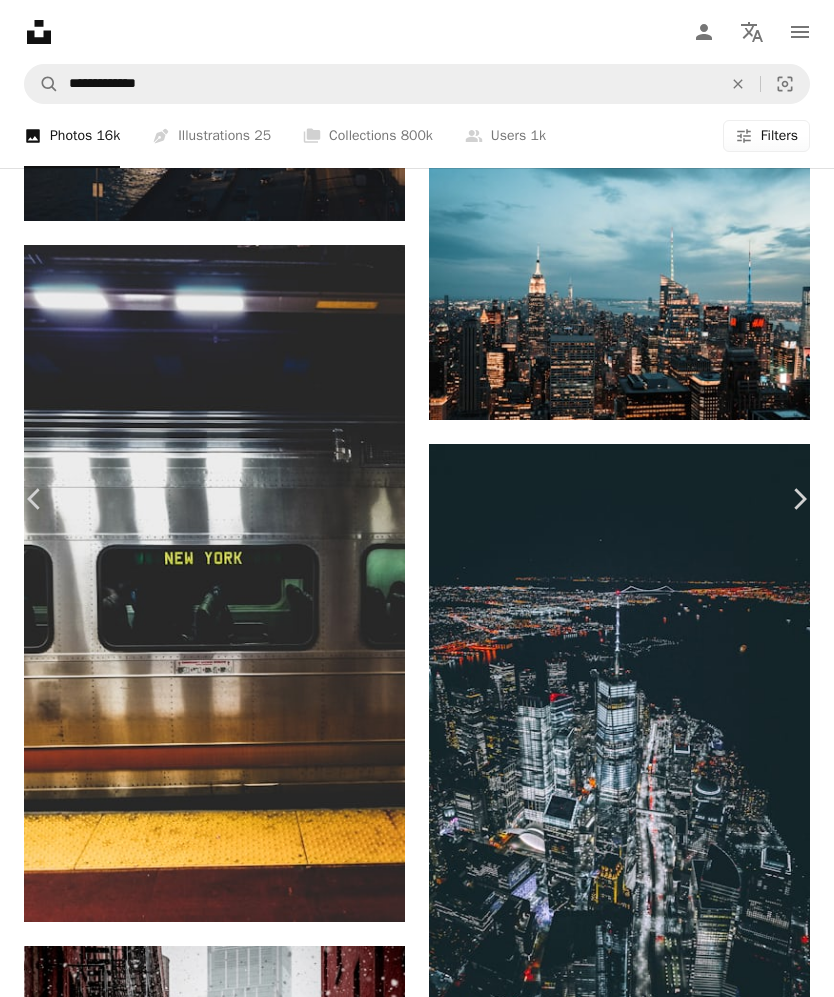 click on "Chevron down" 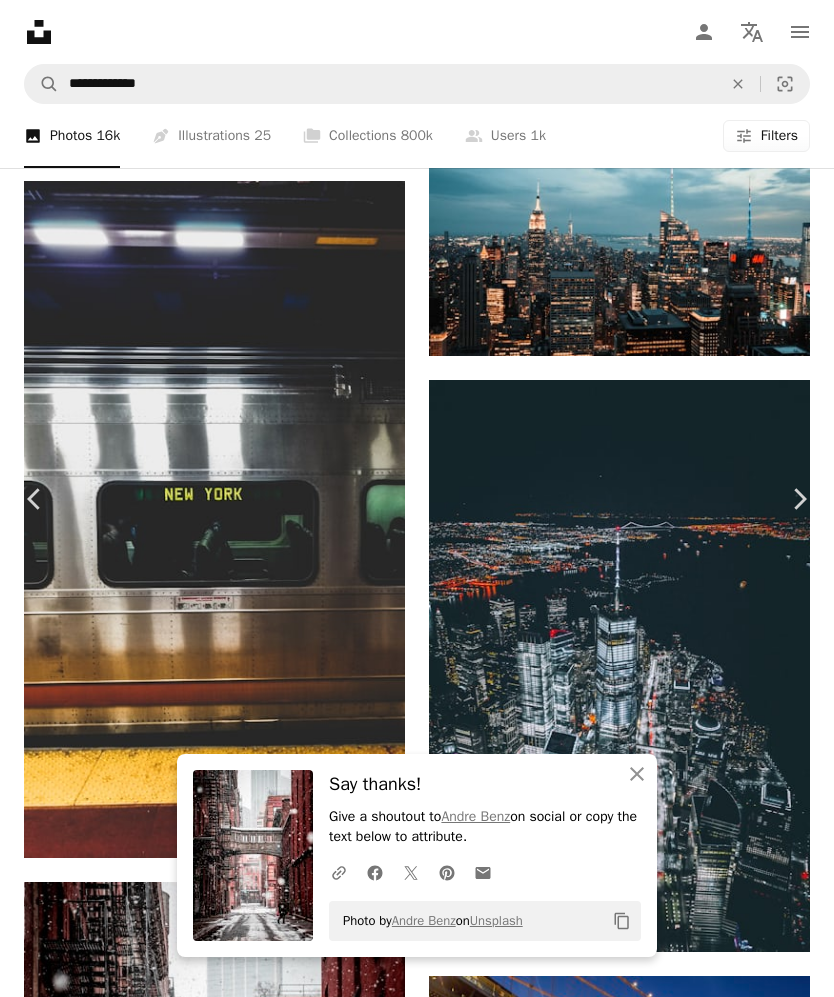 click on "An X shape Chevron left Chevron right Chevron right An X shape Close Say thanks! Give a shoutout to  [FIRST] [LAST]  on social or copy the text below to attribute. A URL sharing icon (chains) Facebook icon X (formerly Twitter) icon Pinterest icon An envelope Photo by  [FIRST] [LAST]  on  Unsplash
Copy content [FIRST] [LAST] Available for hire A checkmark inside of a circle A heart A plus sign Edit image   Plus sign for Unsplash+ Download free Chevron down Zoom in Views 2,347,717 Downloads 22,816 Featured in Photos ,  Street Photography ,  Wallpapers A forward-right arrow Share Info icon Info More Actions Spring or not to Spring? A map marker [CITY], [STATE], [COUNTRY] Calendar outlined Published on  March 22, 2018 Camera Canon, EOS 5D Mark IV Safety Free to use under the  Unsplash License building city snow new york white street new york city urban bridge nyc moody brooklyn sidewalk pavement winter snow cobblestone grime staple wallpaper winter Creative Commons images Browse premium related images on iStock  |   ↗ A heart For" at bounding box center [417, 7605] 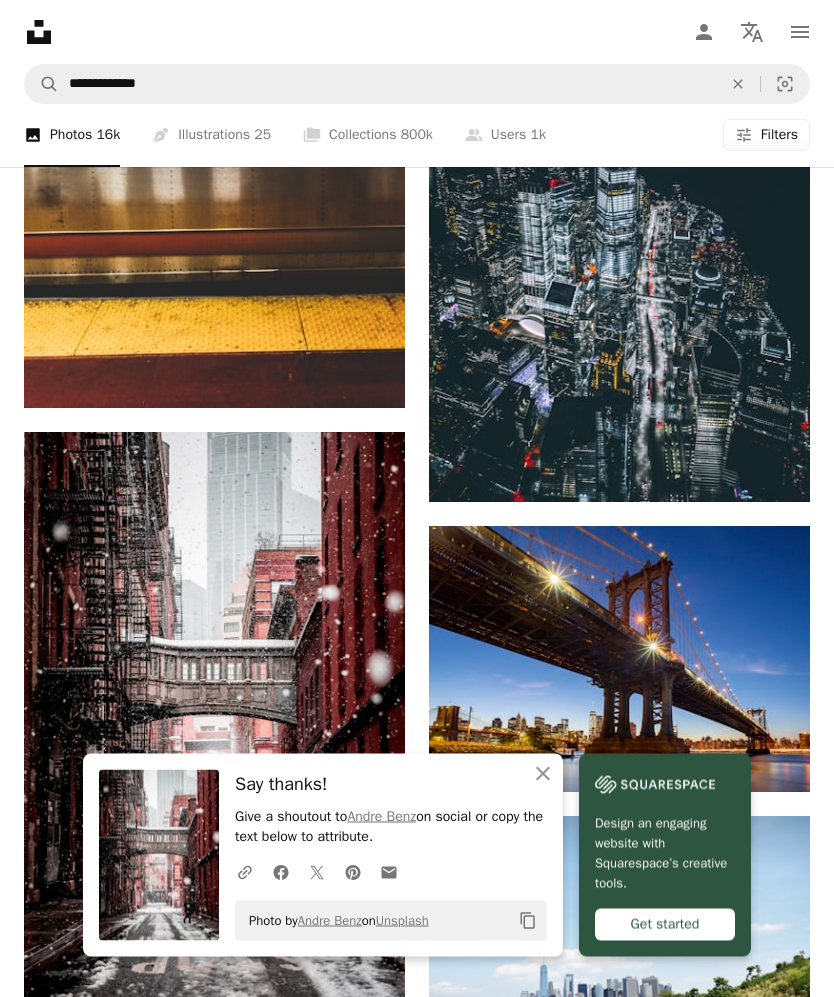 scroll, scrollTop: 35970, scrollLeft: 0, axis: vertical 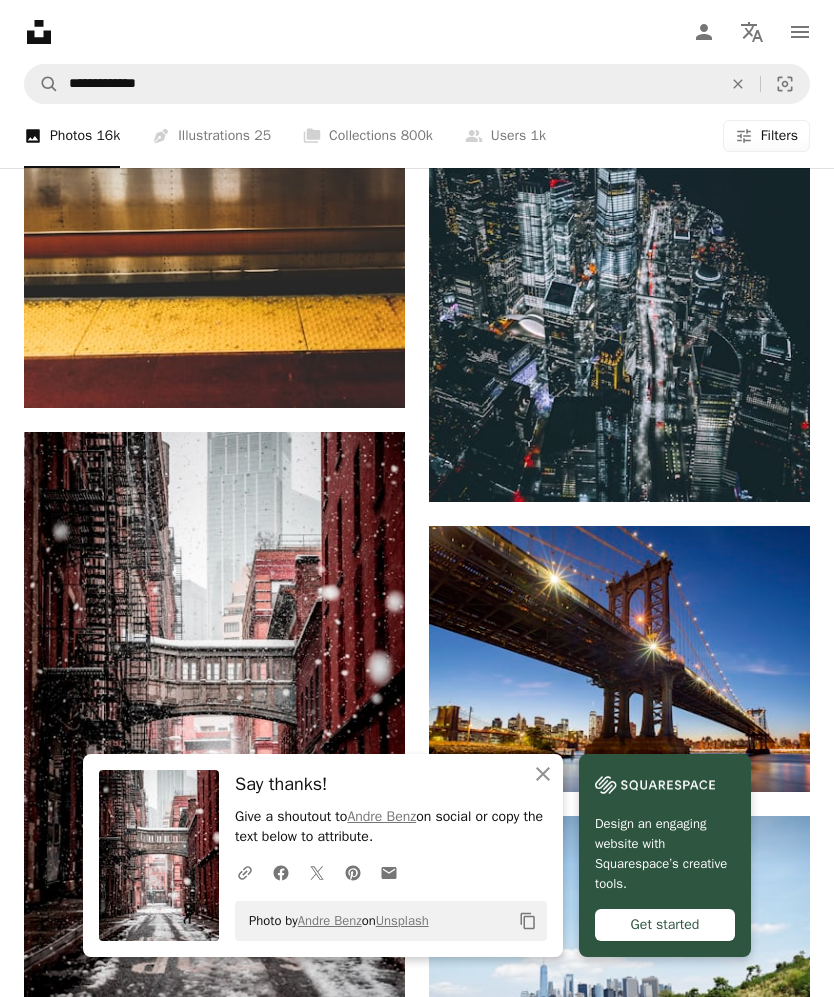 click on "An X shape" 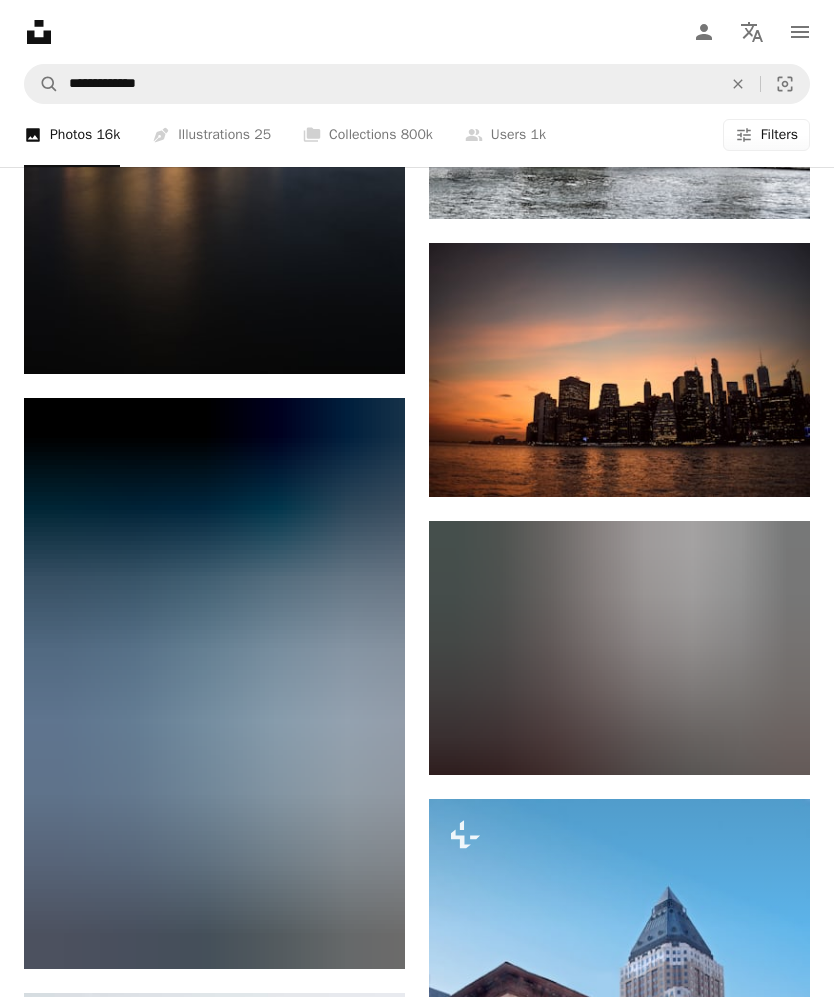 scroll, scrollTop: 37406, scrollLeft: 0, axis: vertical 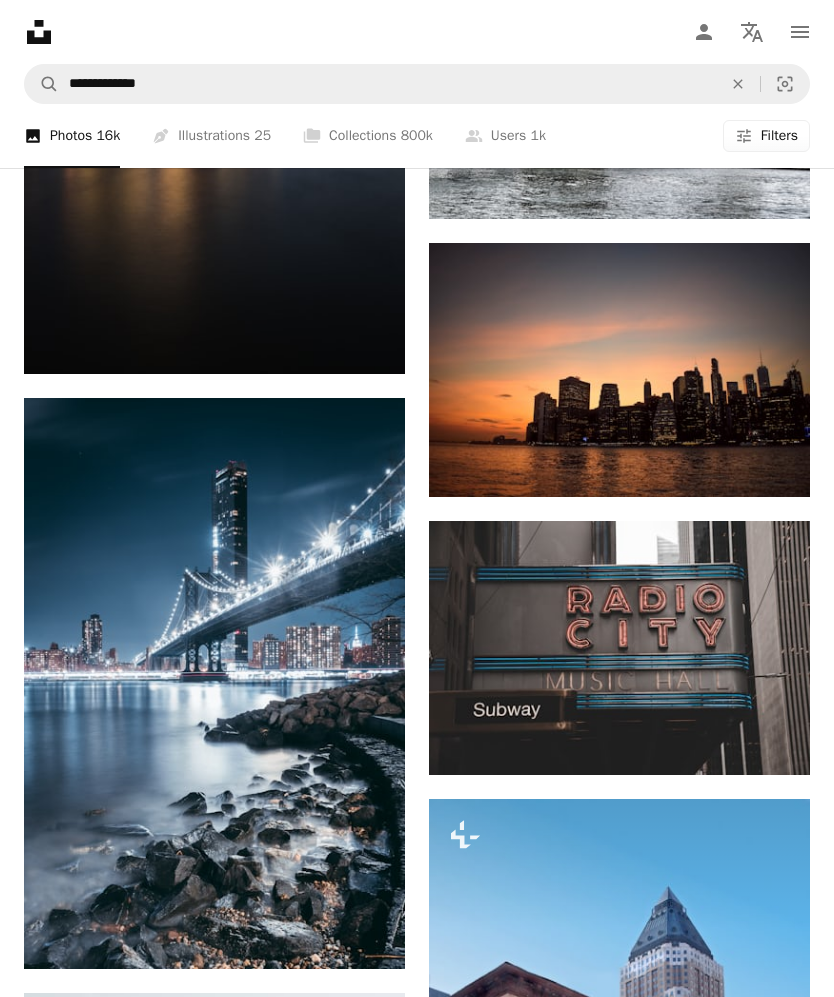 click at bounding box center (619, 1759) 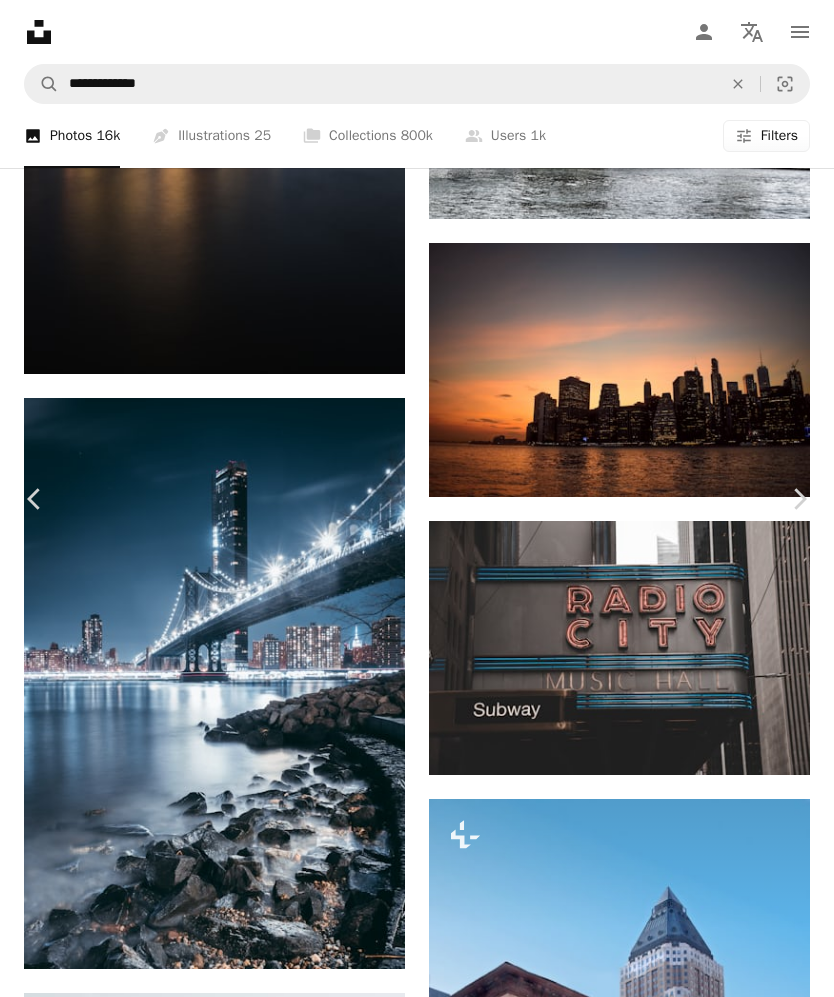 click on "Chevron down" 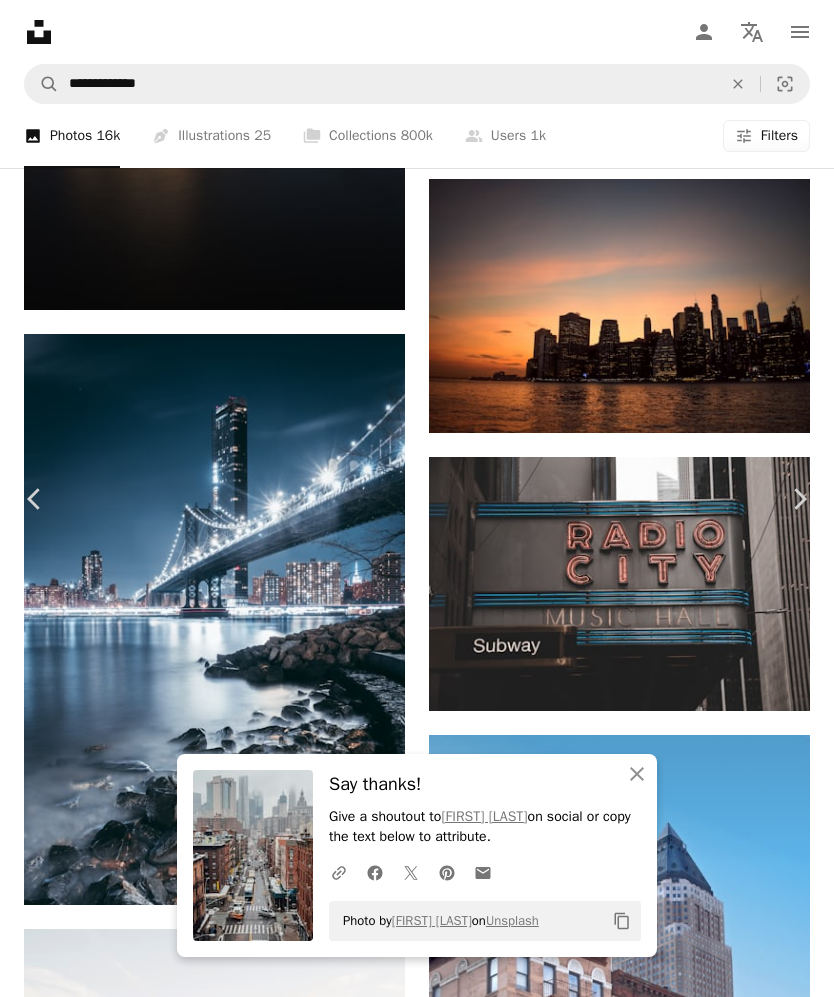 click on "An X shape" 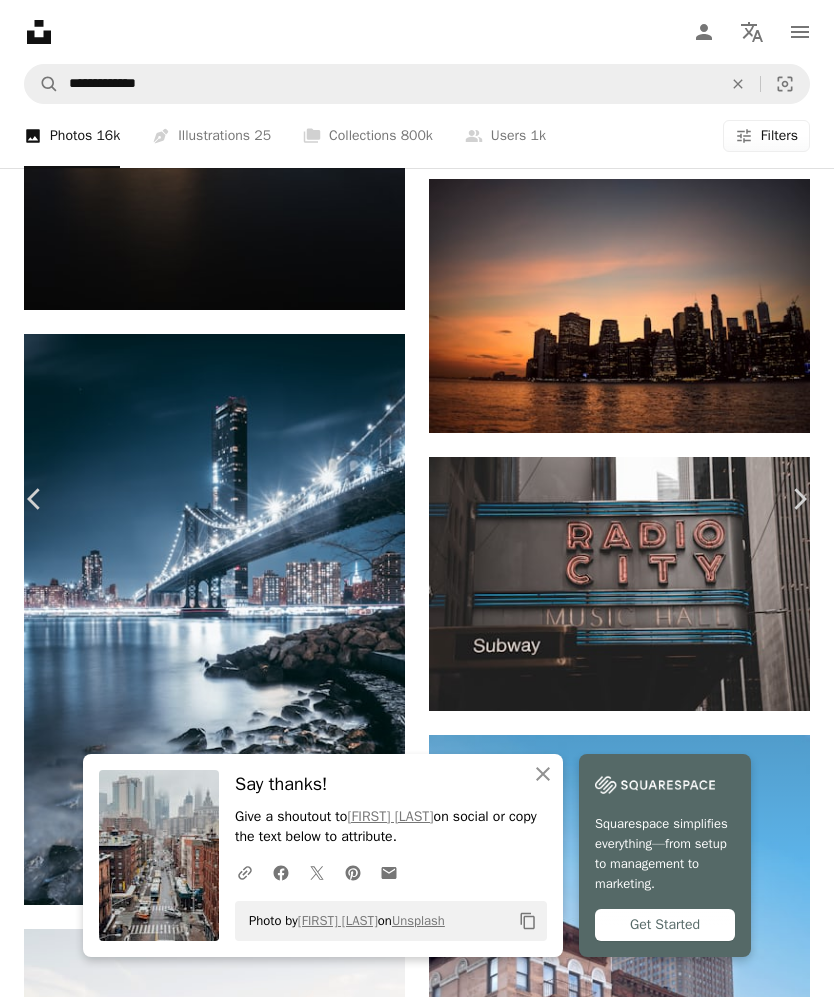 click on "An X shape" at bounding box center (20, 20) 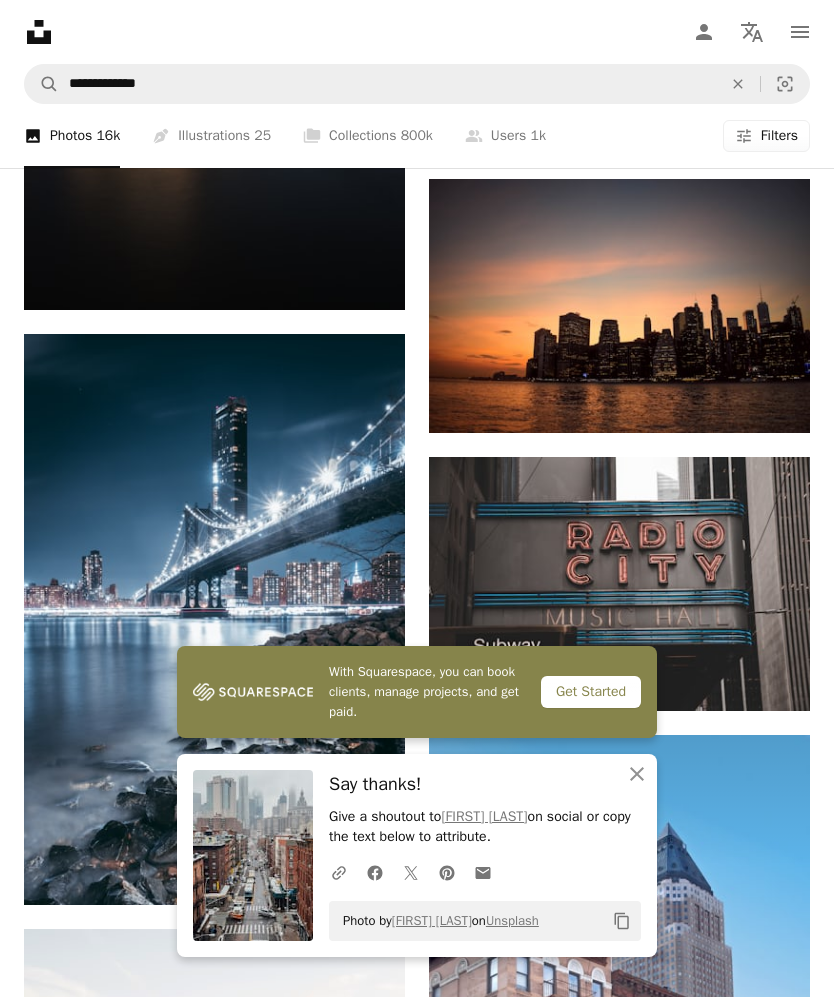 click at bounding box center (619, 1695) 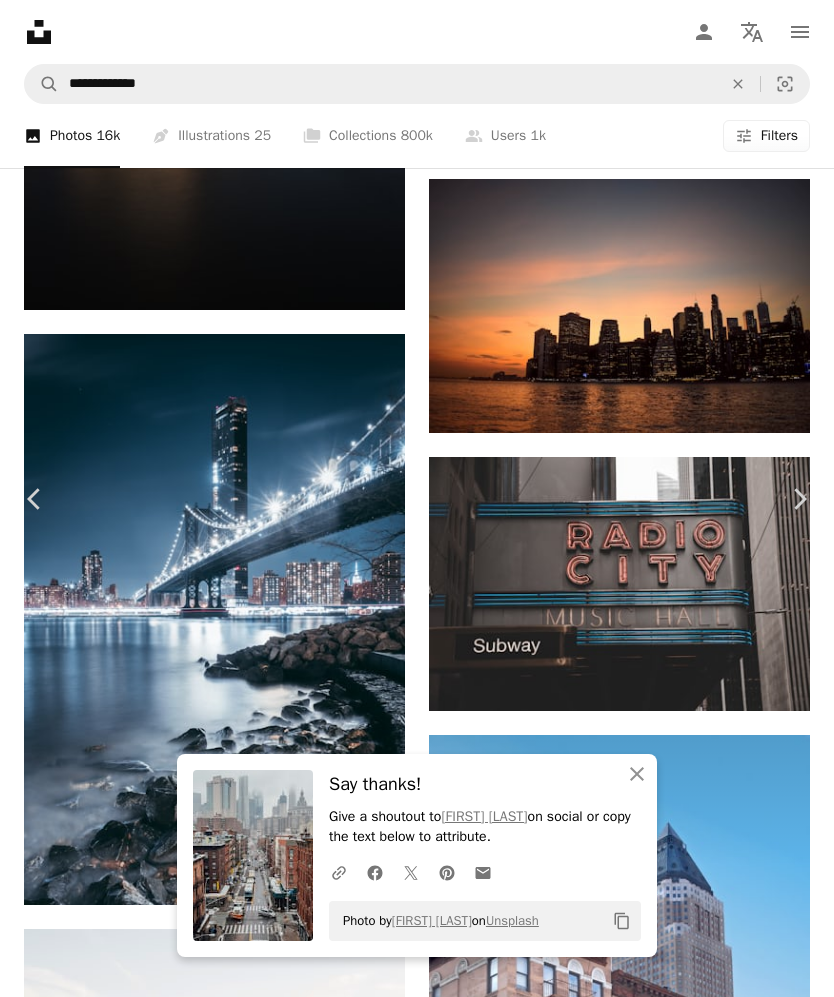 click on "Chevron down" at bounding box center [708, 5205] 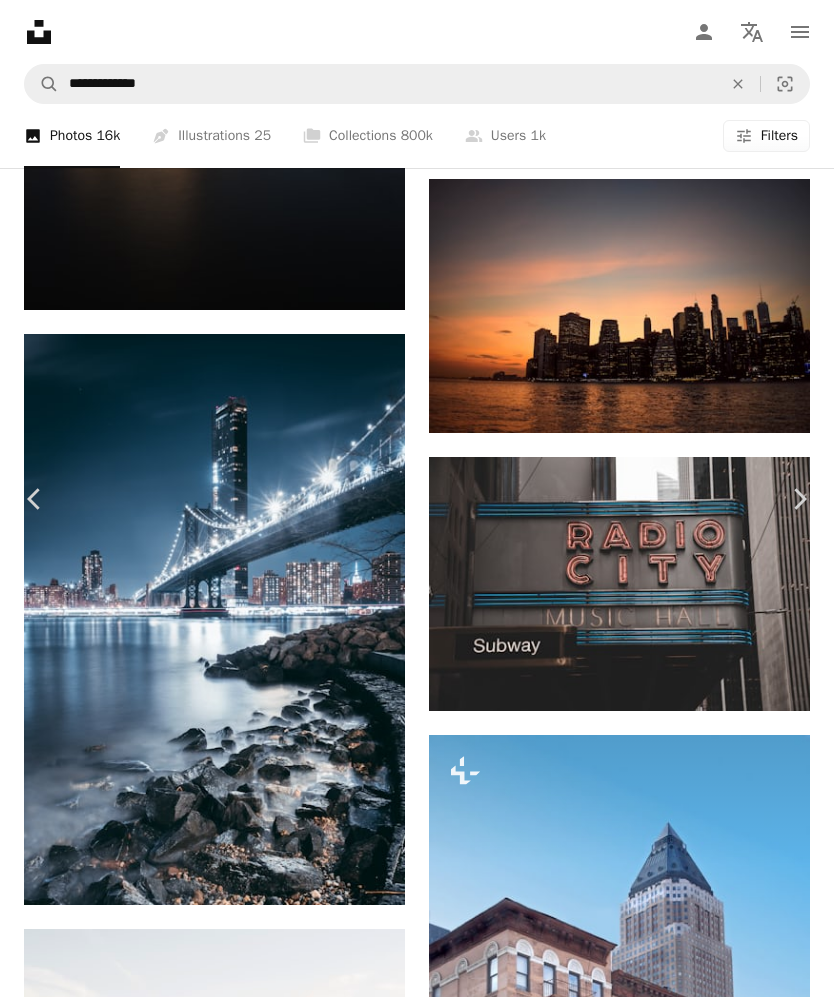 click on "An X shape" at bounding box center (20, 20) 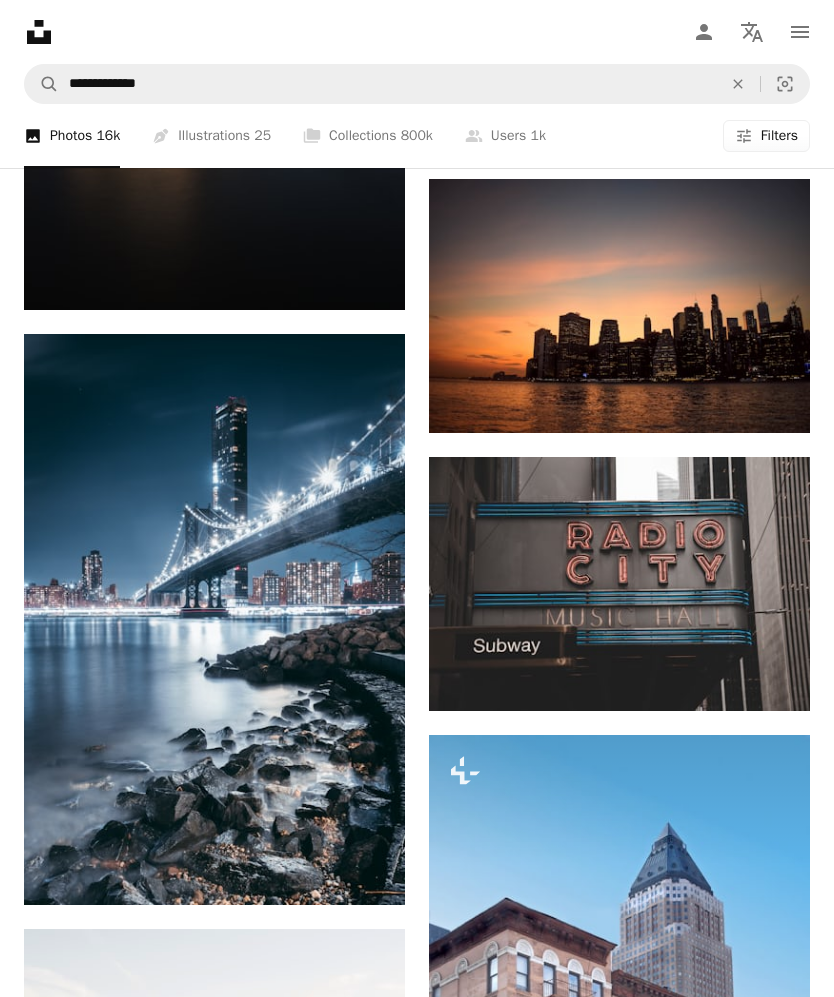 scroll, scrollTop: 41134, scrollLeft: 0, axis: vertical 